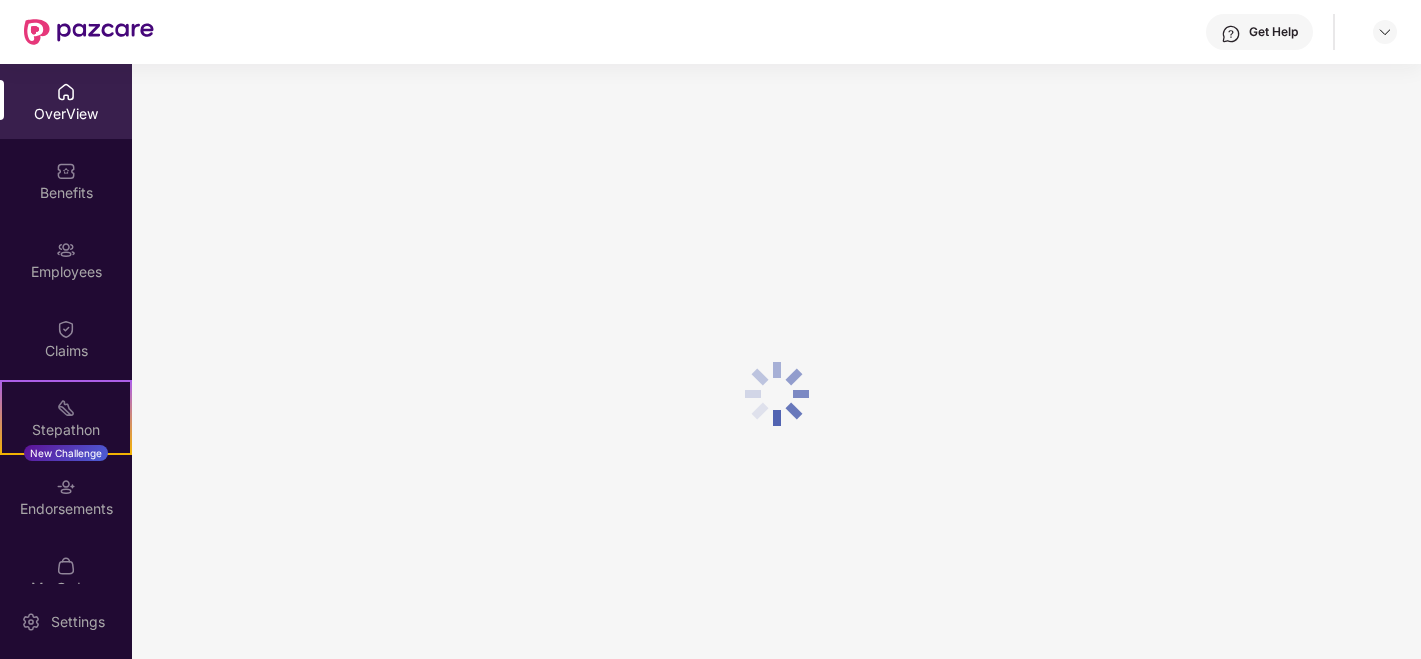 scroll, scrollTop: 0, scrollLeft: 0, axis: both 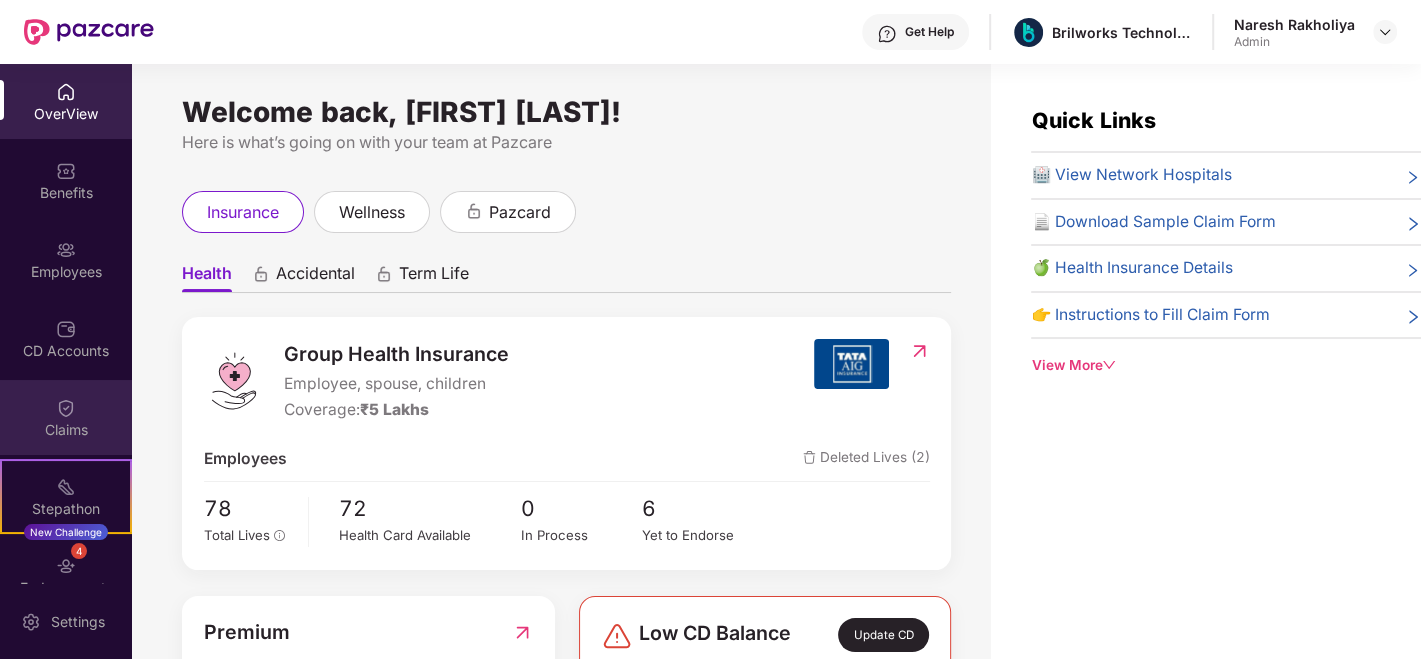 click on "Claims" at bounding box center [66, 417] 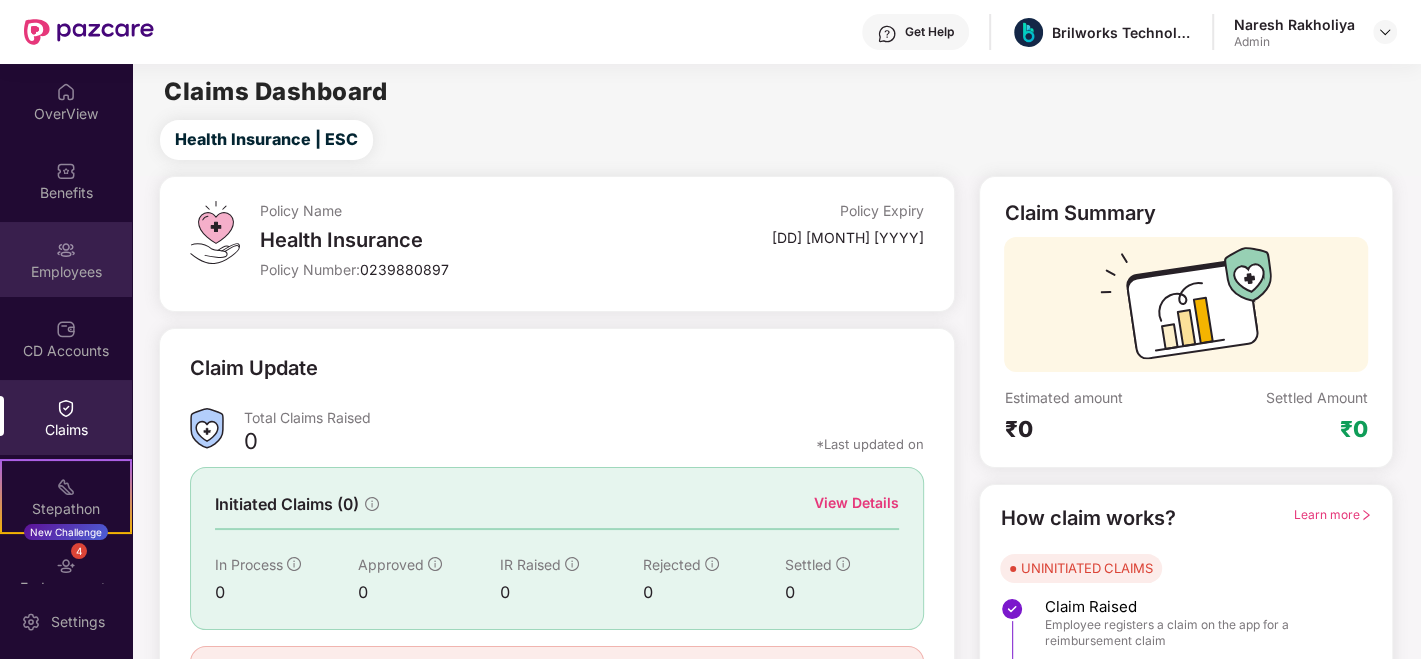 click at bounding box center [66, 250] 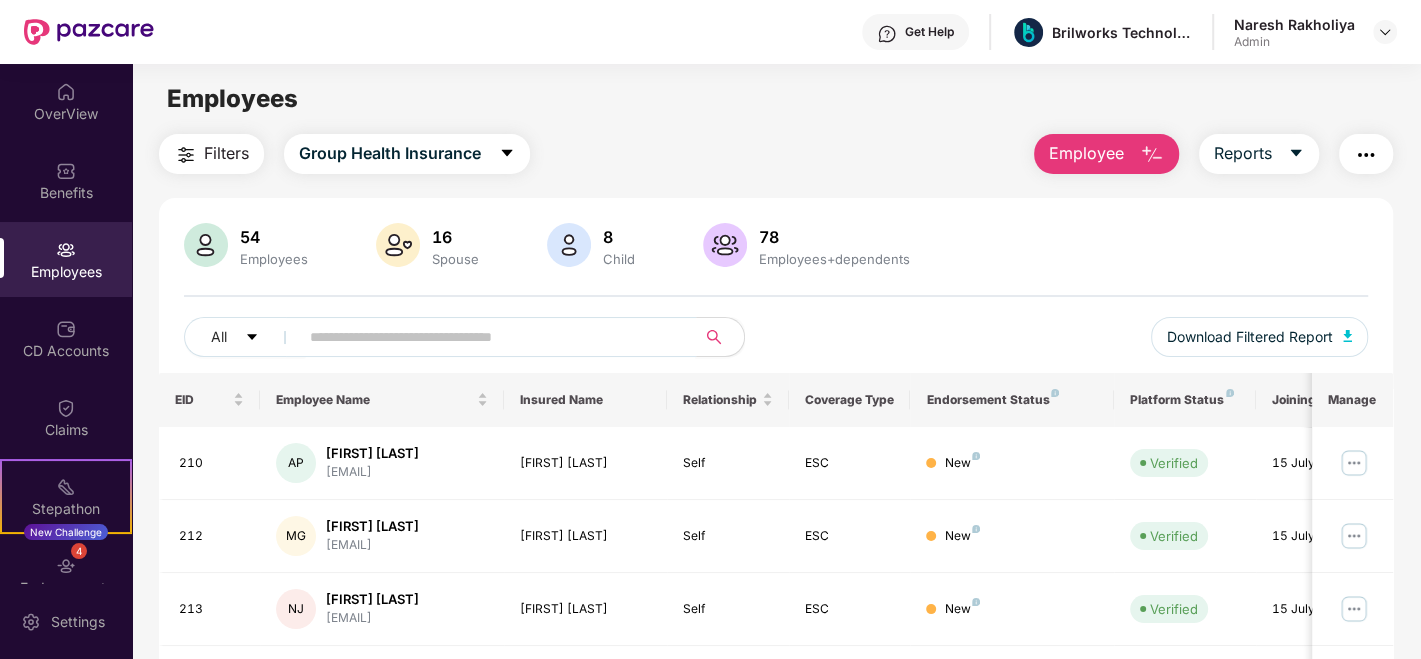 click at bounding box center (489, 337) 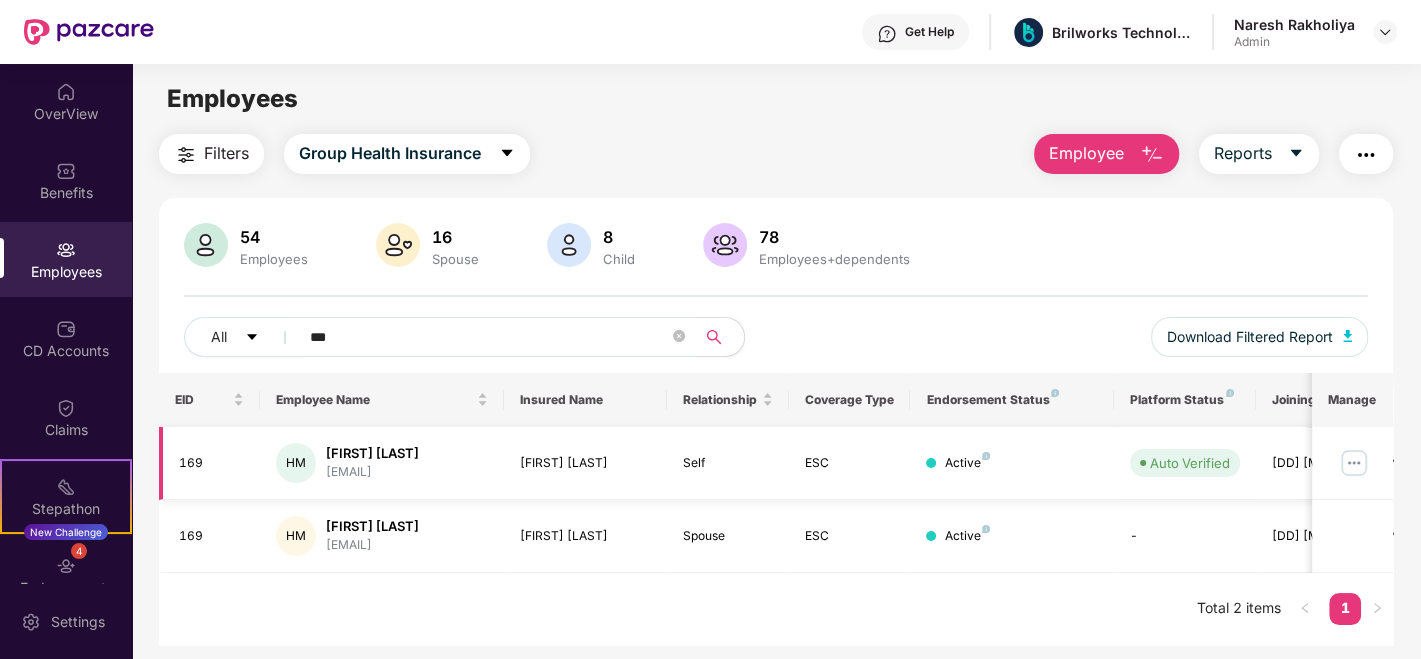 type on "***" 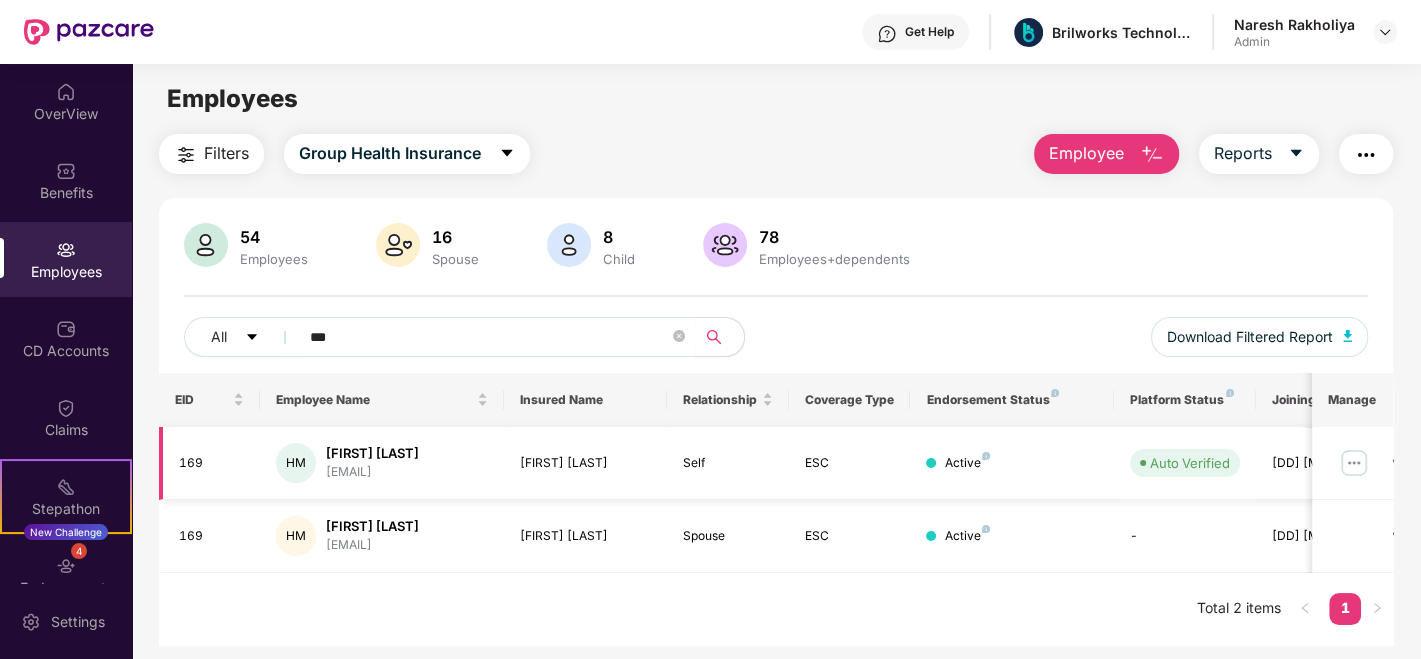 click at bounding box center [1354, 463] 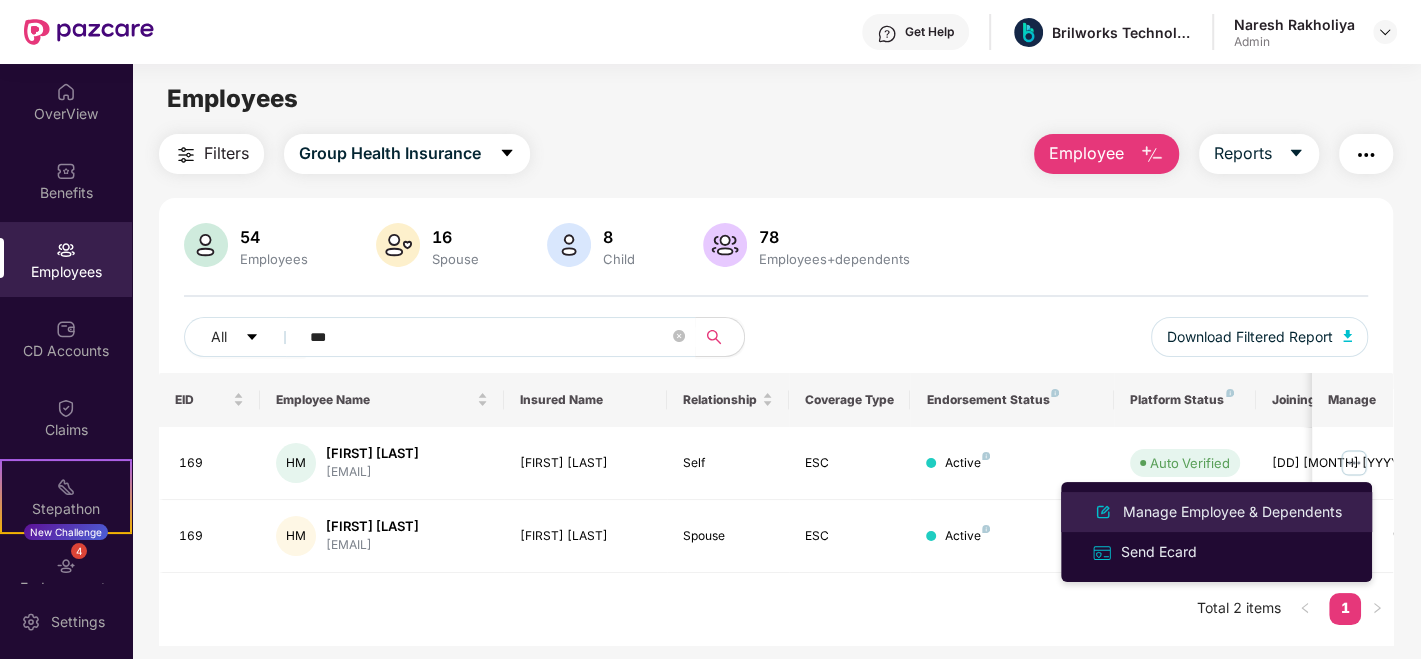 click on "Manage Employee & Dependents" at bounding box center (1232, 512) 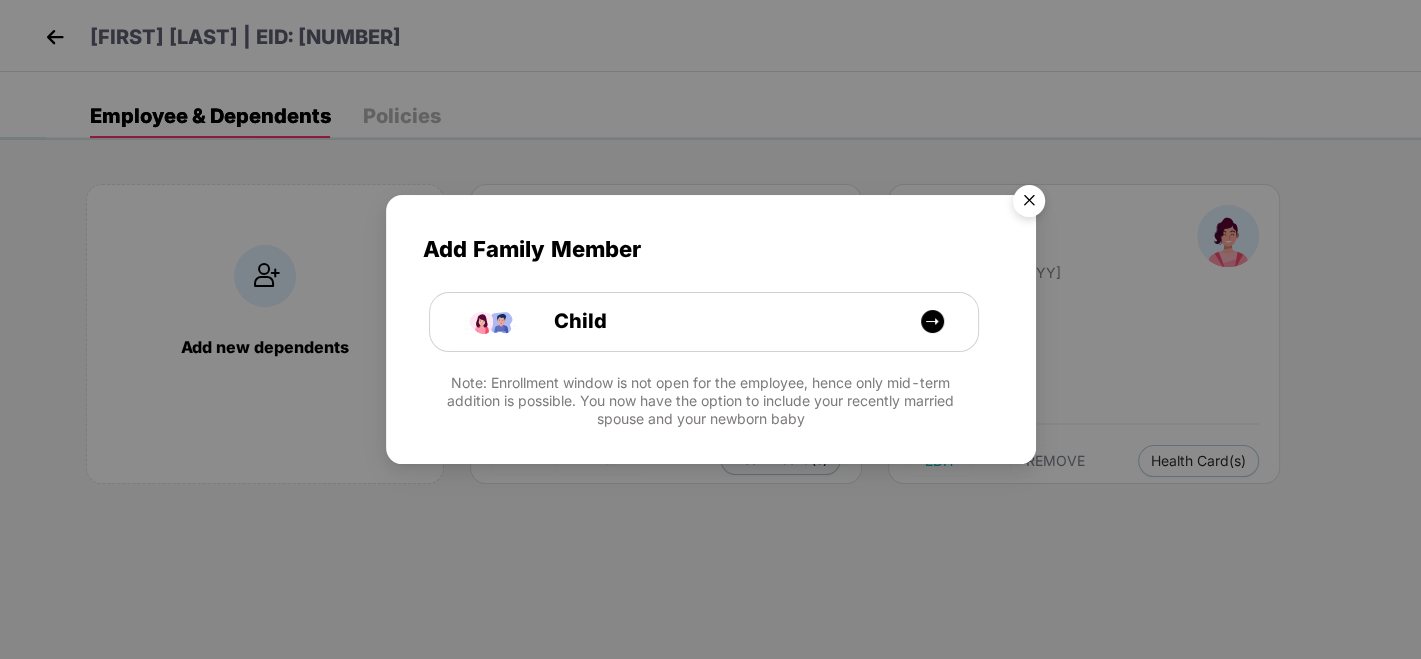 click at bounding box center (1029, 204) 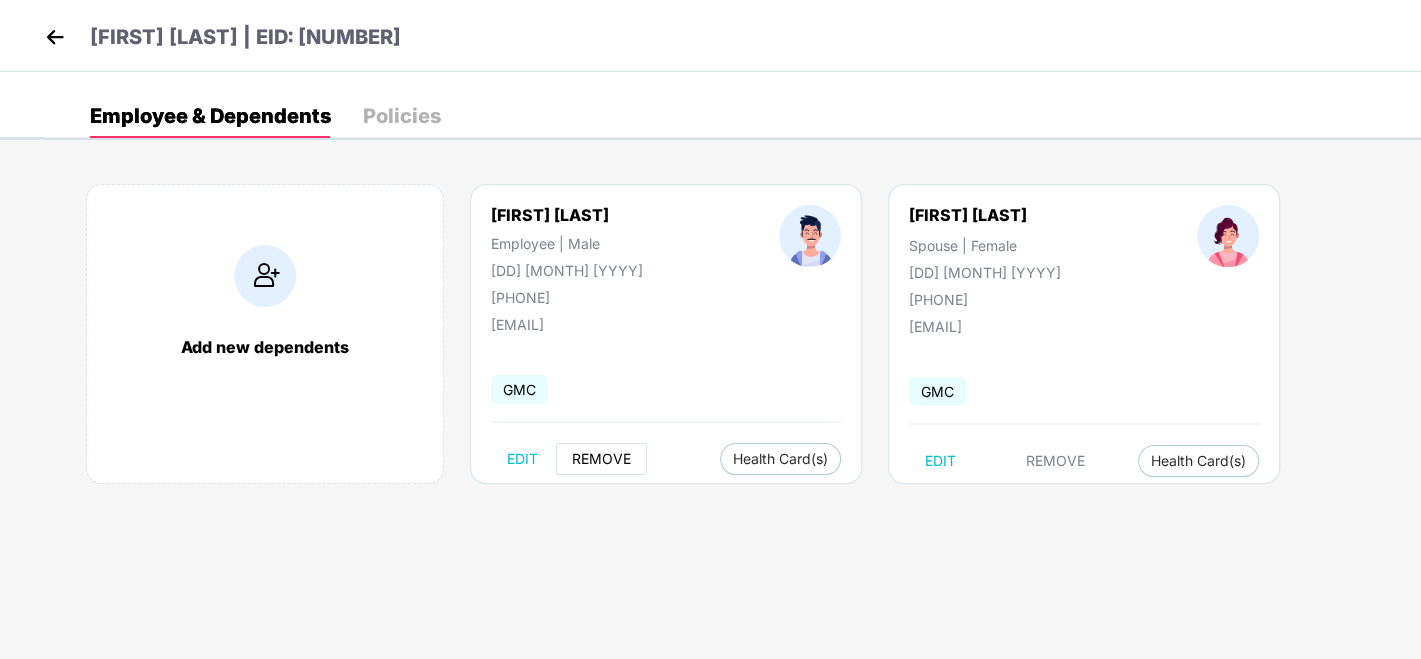 click on "REMOVE" at bounding box center [601, 459] 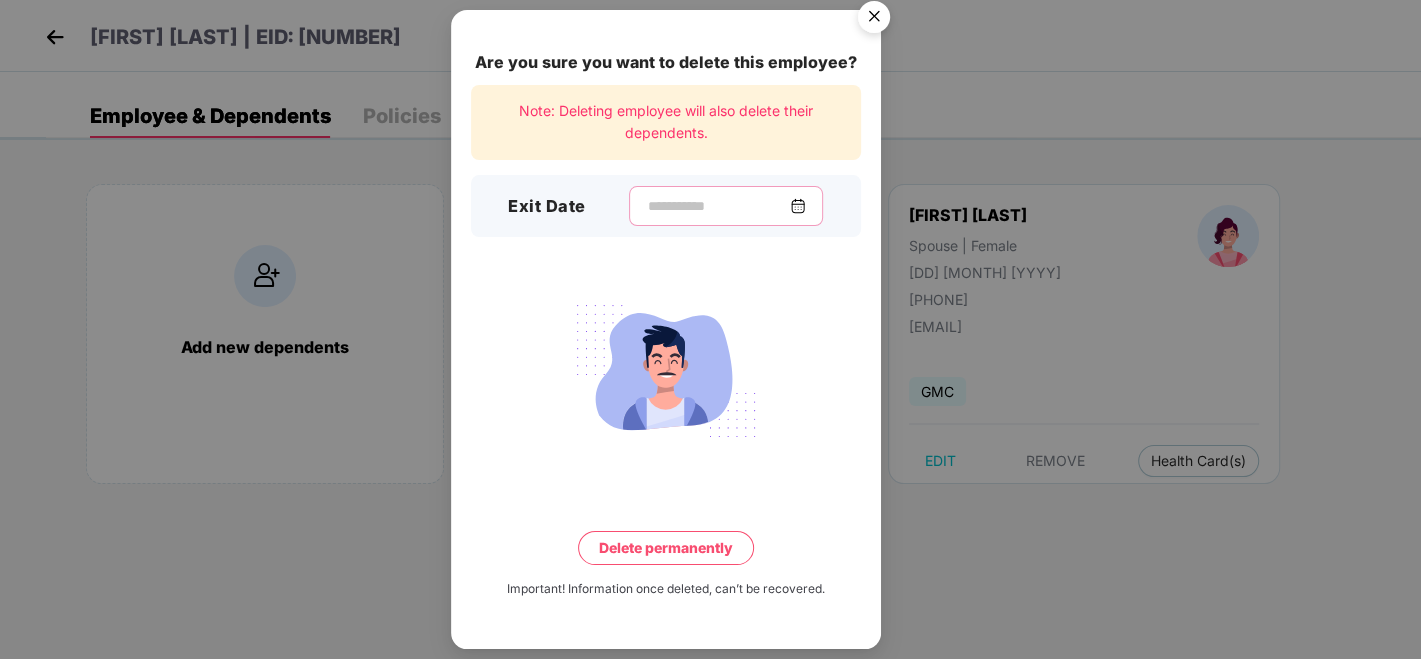 click at bounding box center [718, 206] 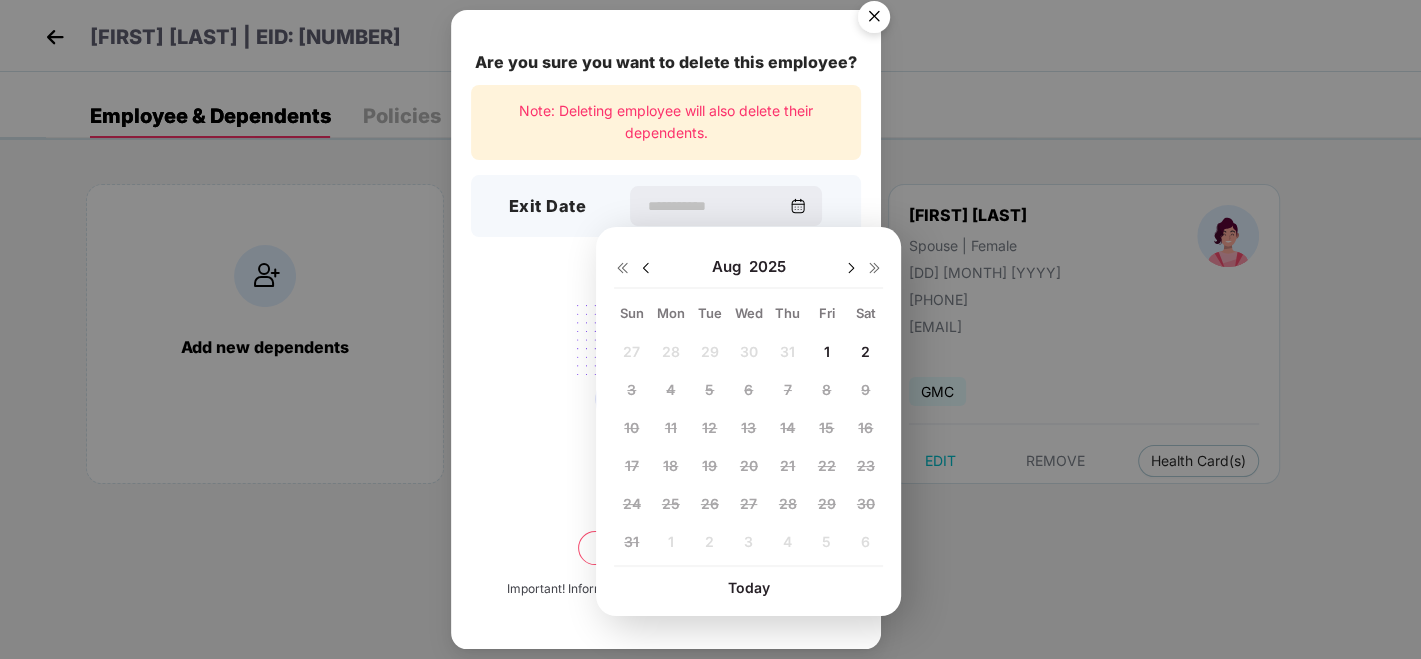 click at bounding box center [646, 268] 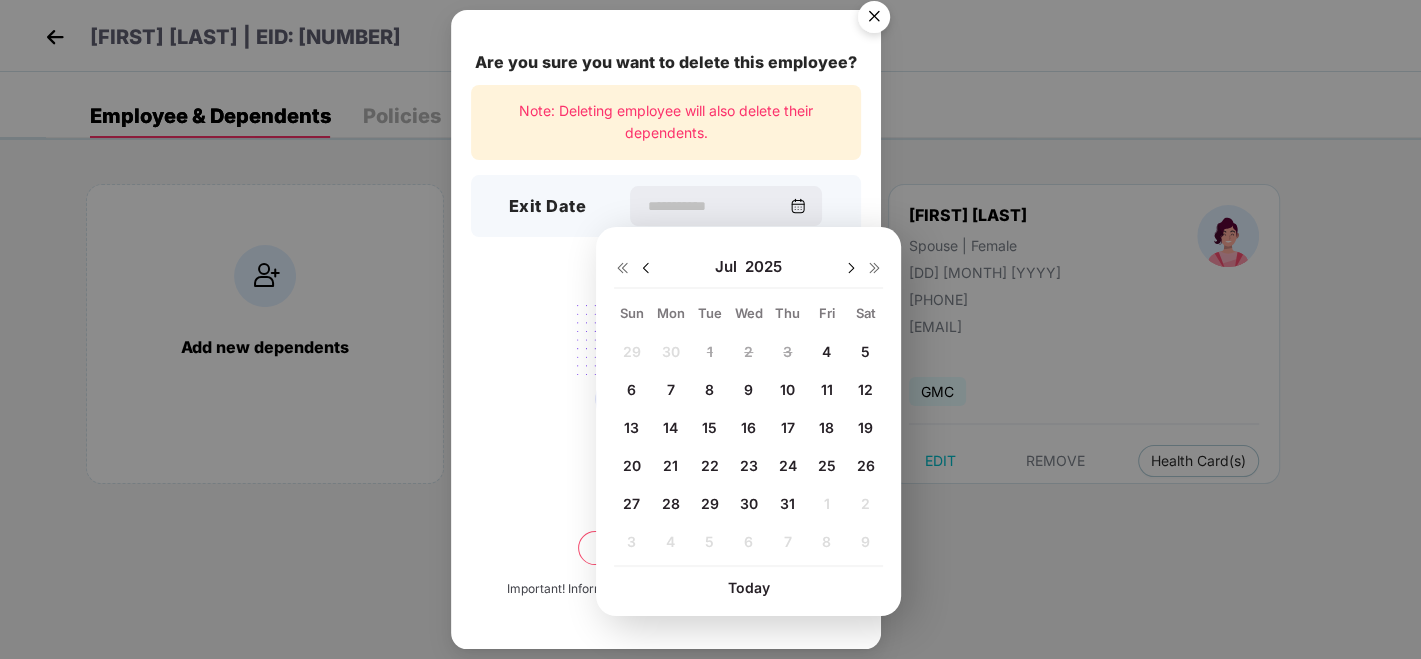 click on "4" at bounding box center (826, 351) 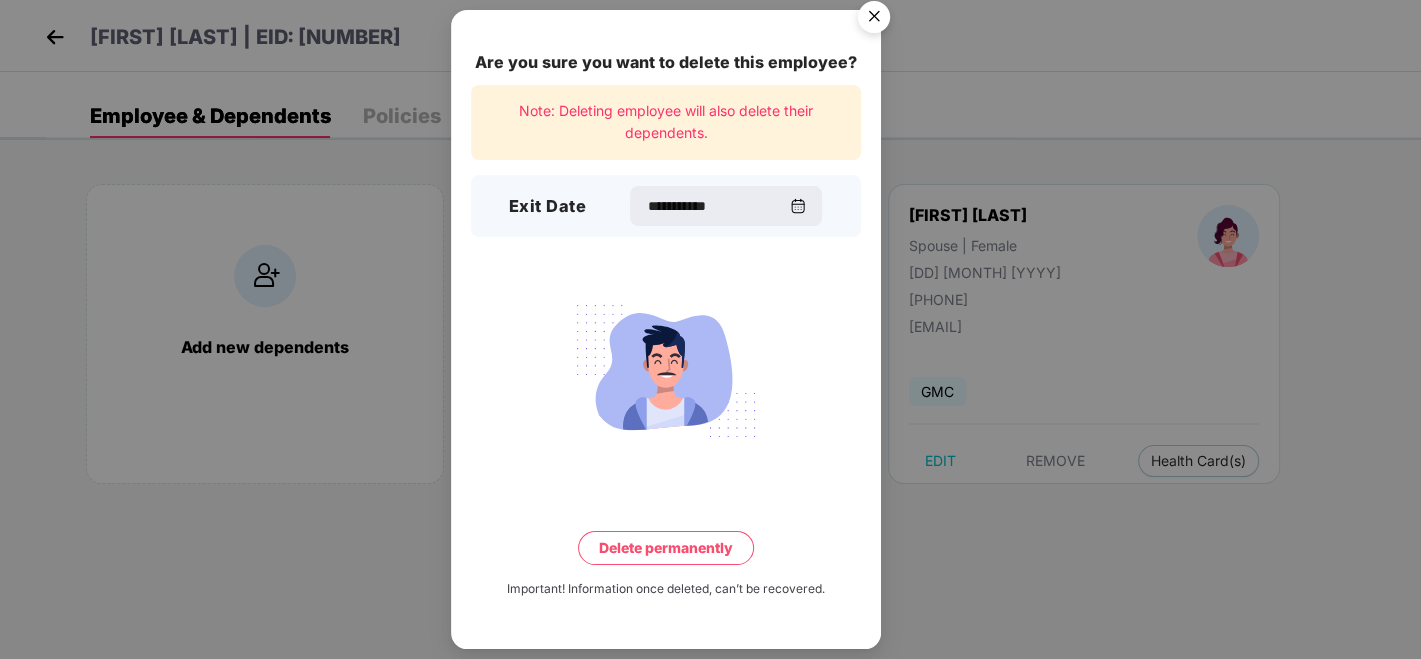 type on "**********" 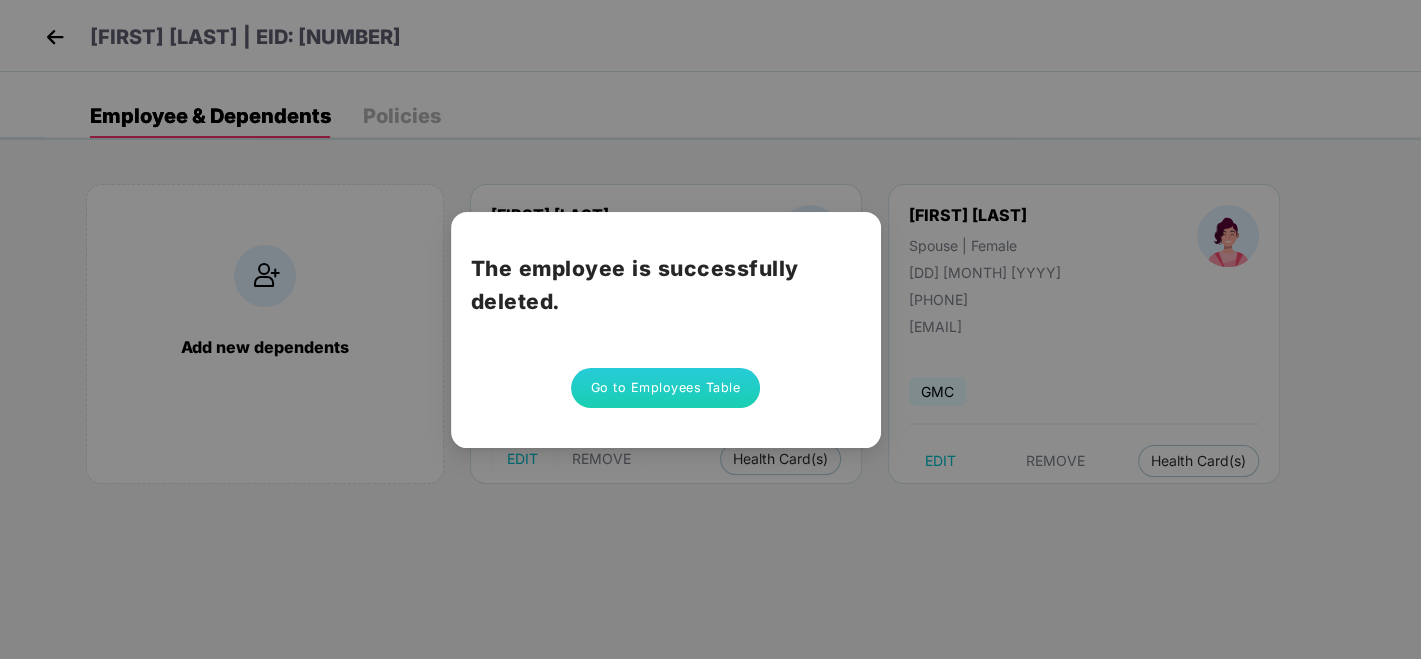 click on "Go to Employees Table" at bounding box center [666, 388] 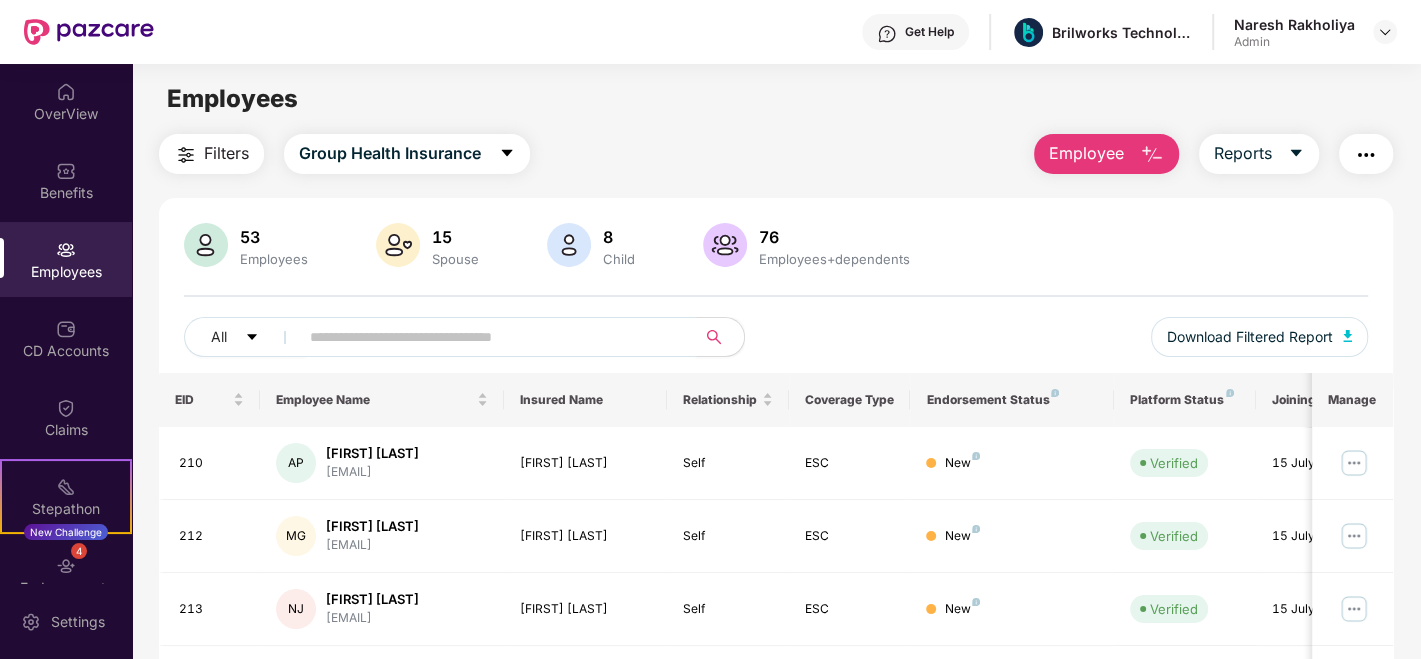 click at bounding box center [489, 337] 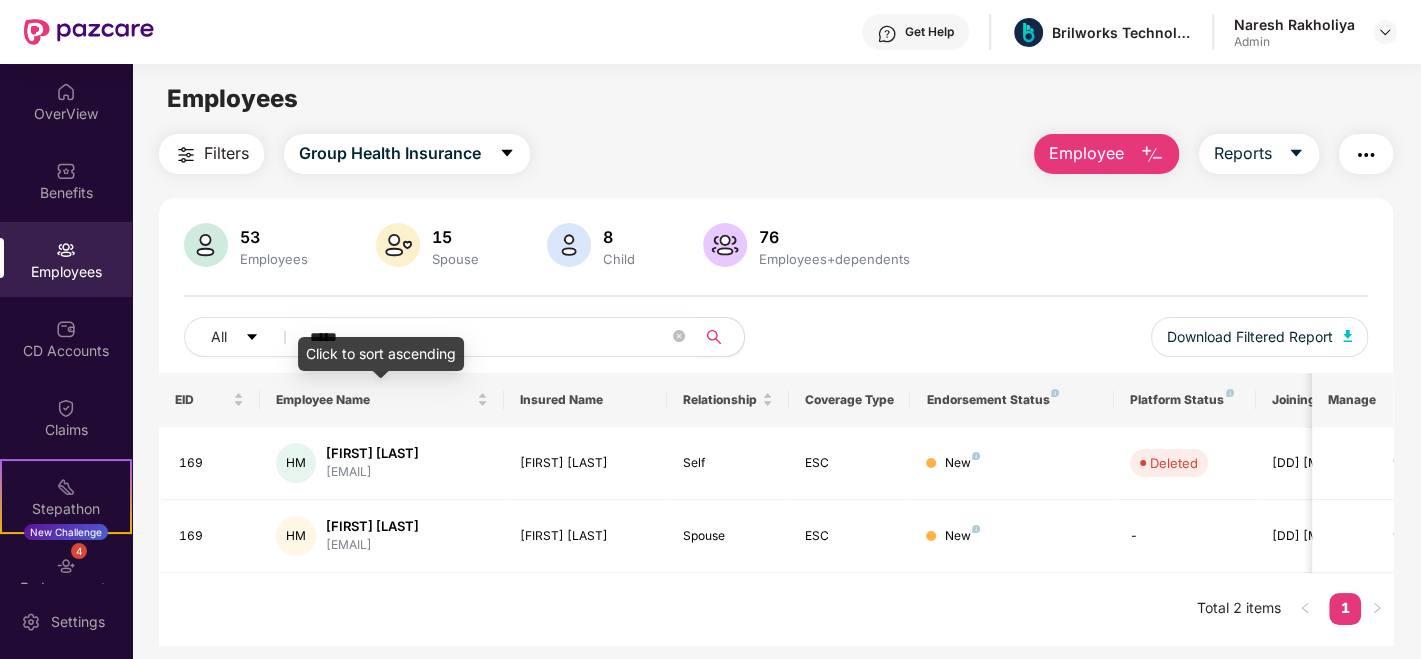 click on "*****" at bounding box center (489, 337) 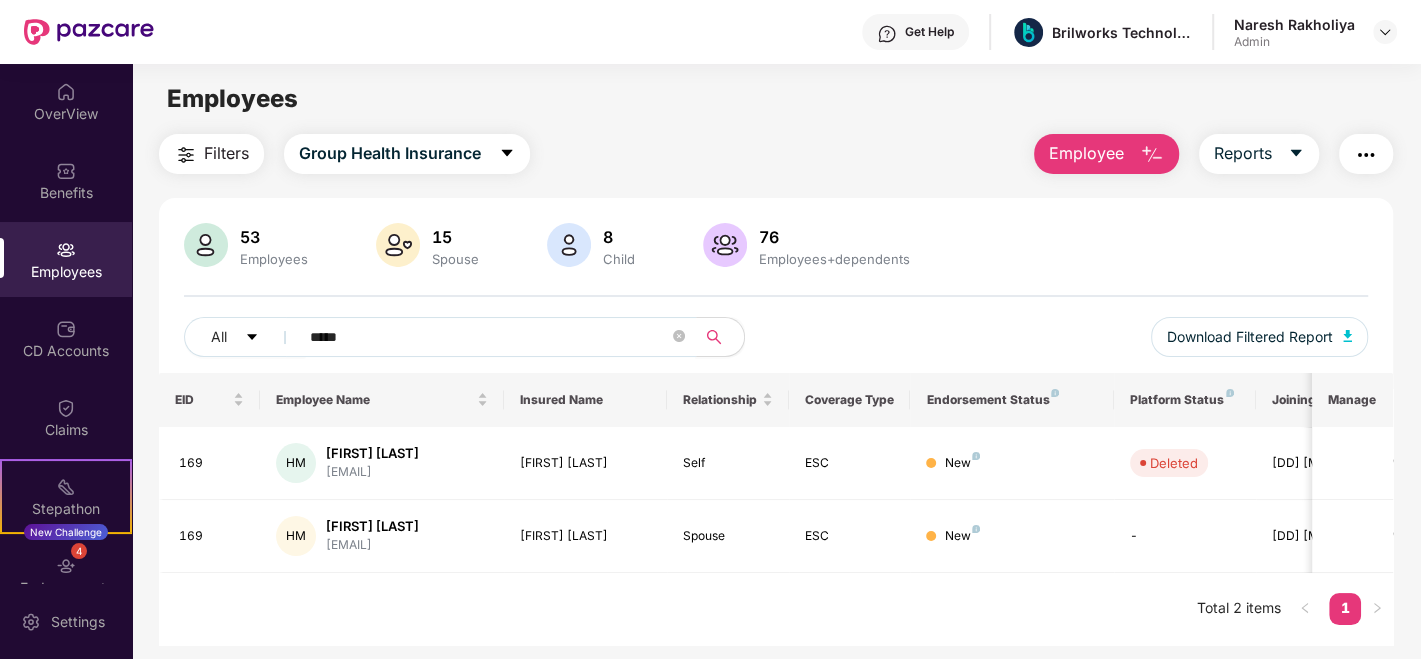 click on "*****" at bounding box center [489, 337] 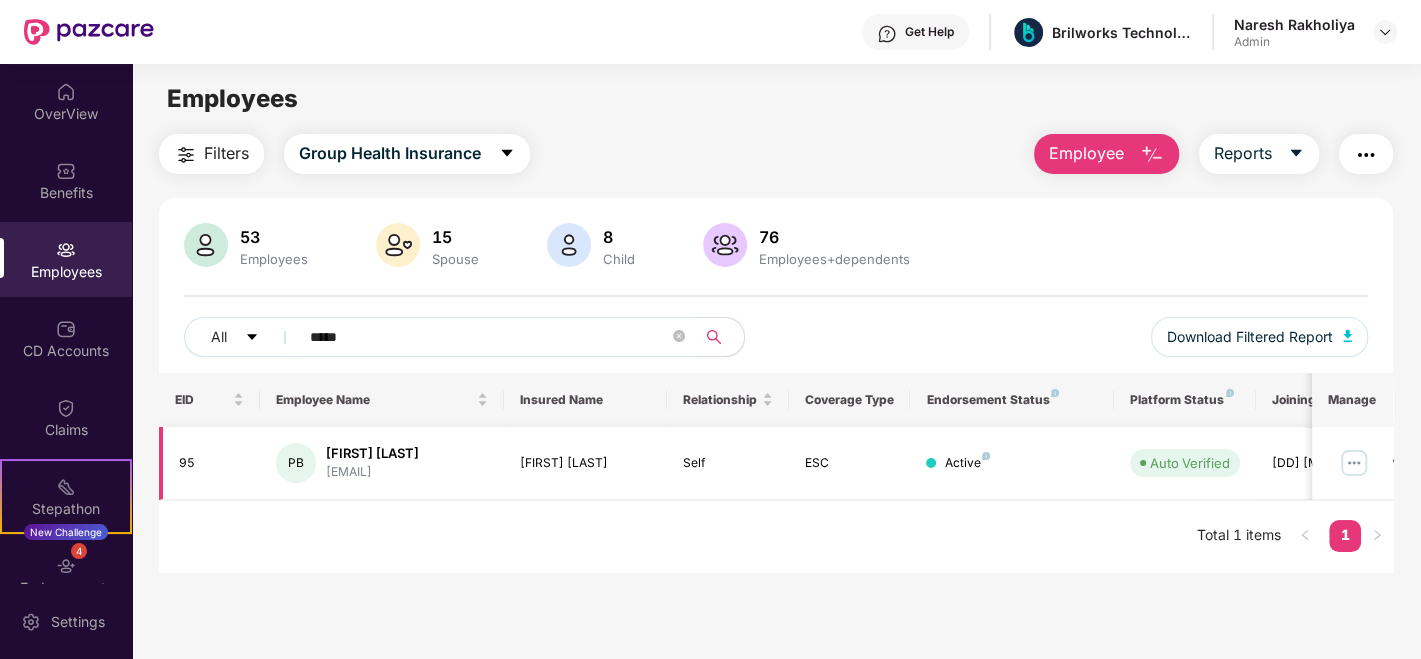 type on "*****" 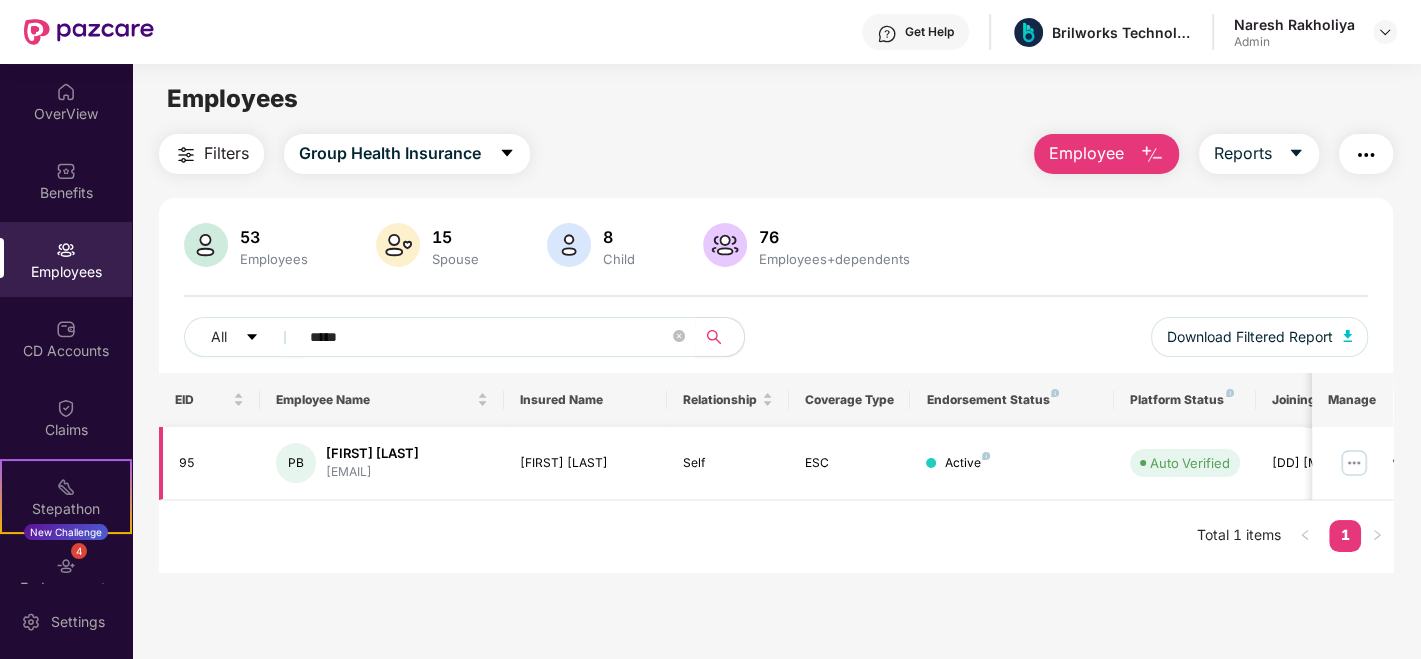 click at bounding box center (1354, 463) 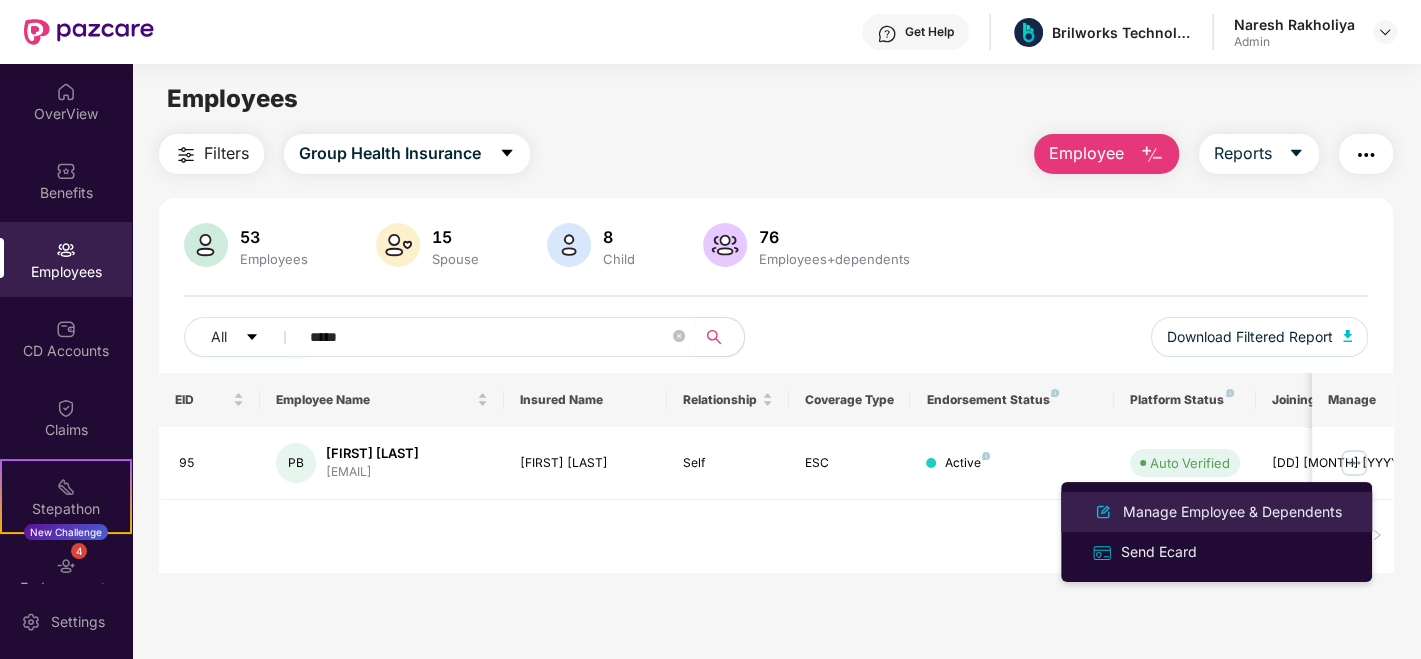 click on "Manage Employee & Dependents" at bounding box center [1232, 512] 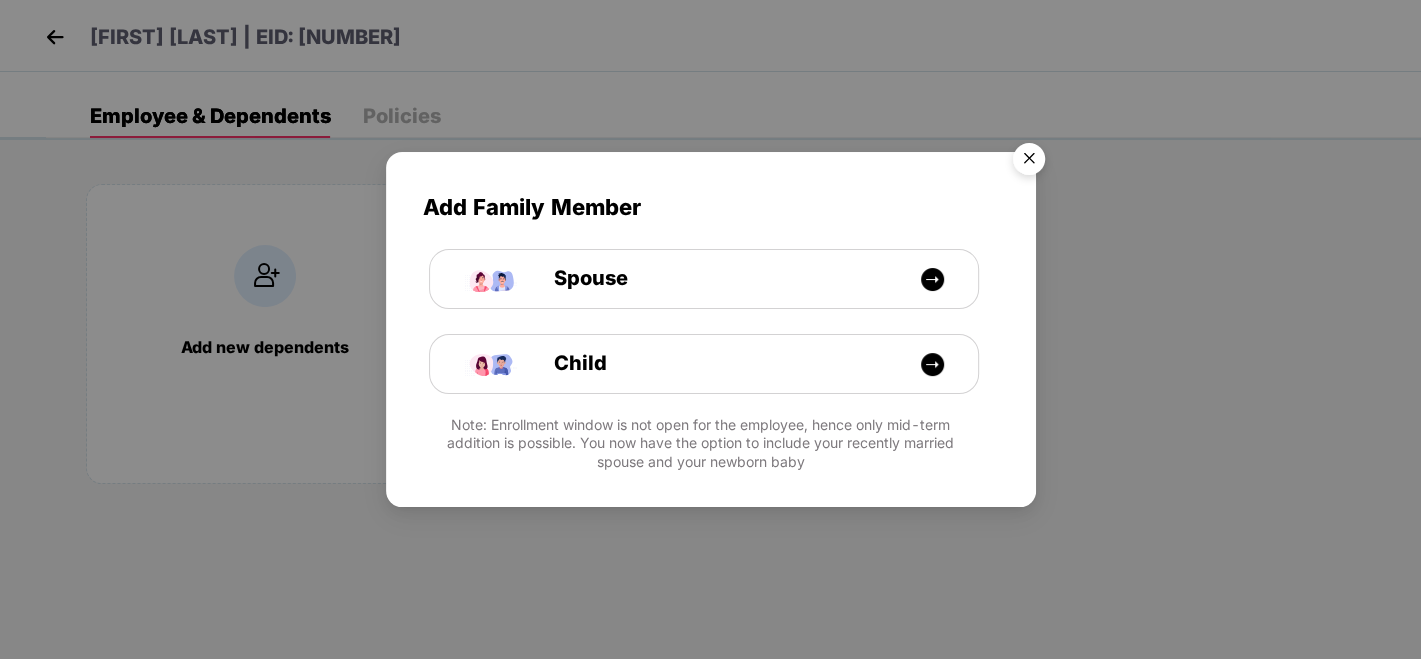 click at bounding box center (1029, 162) 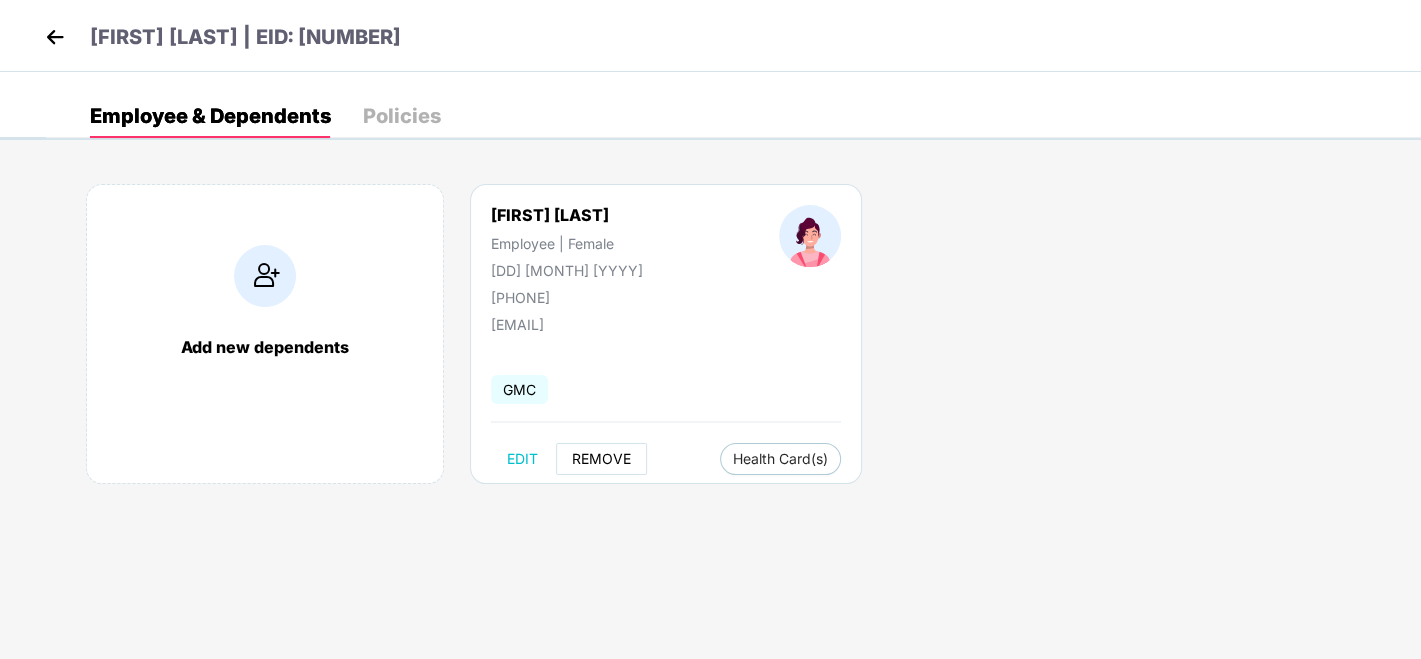 click on "REMOVE" at bounding box center (601, 459) 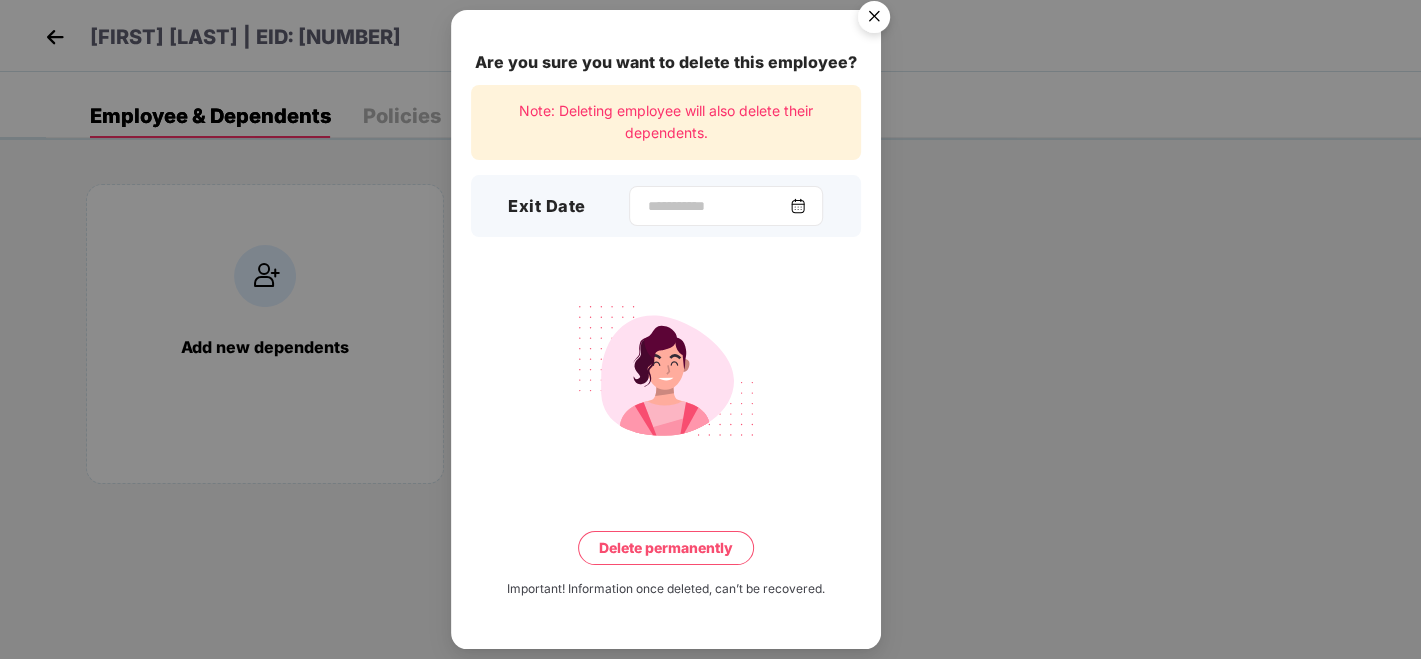 click at bounding box center [798, 206] 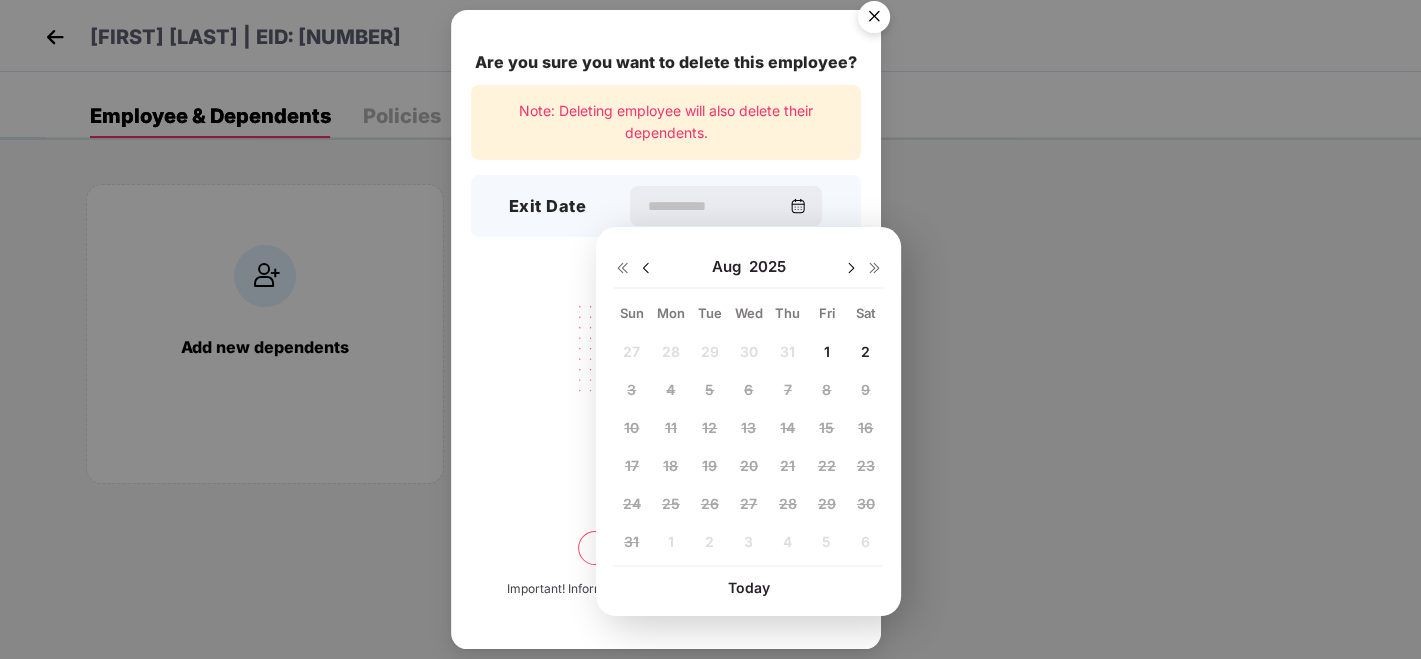 click at bounding box center (874, 20) 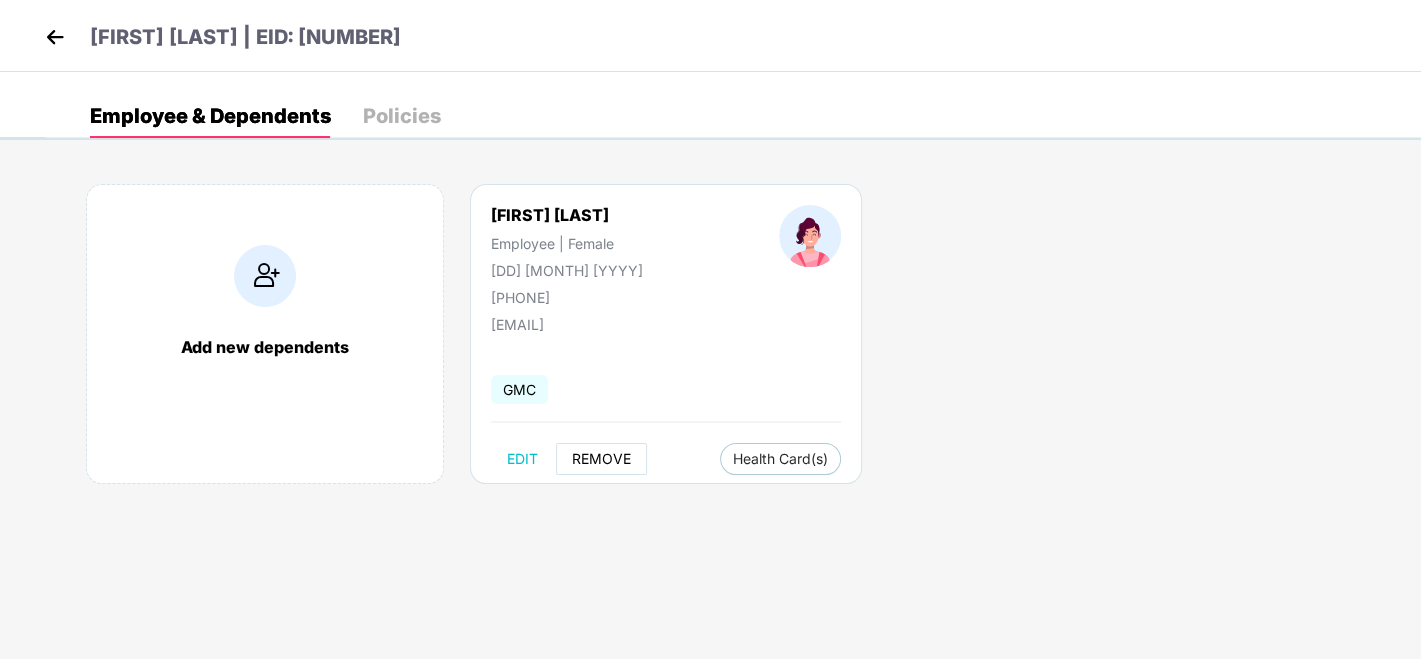 click on "REMOVE" at bounding box center (601, 459) 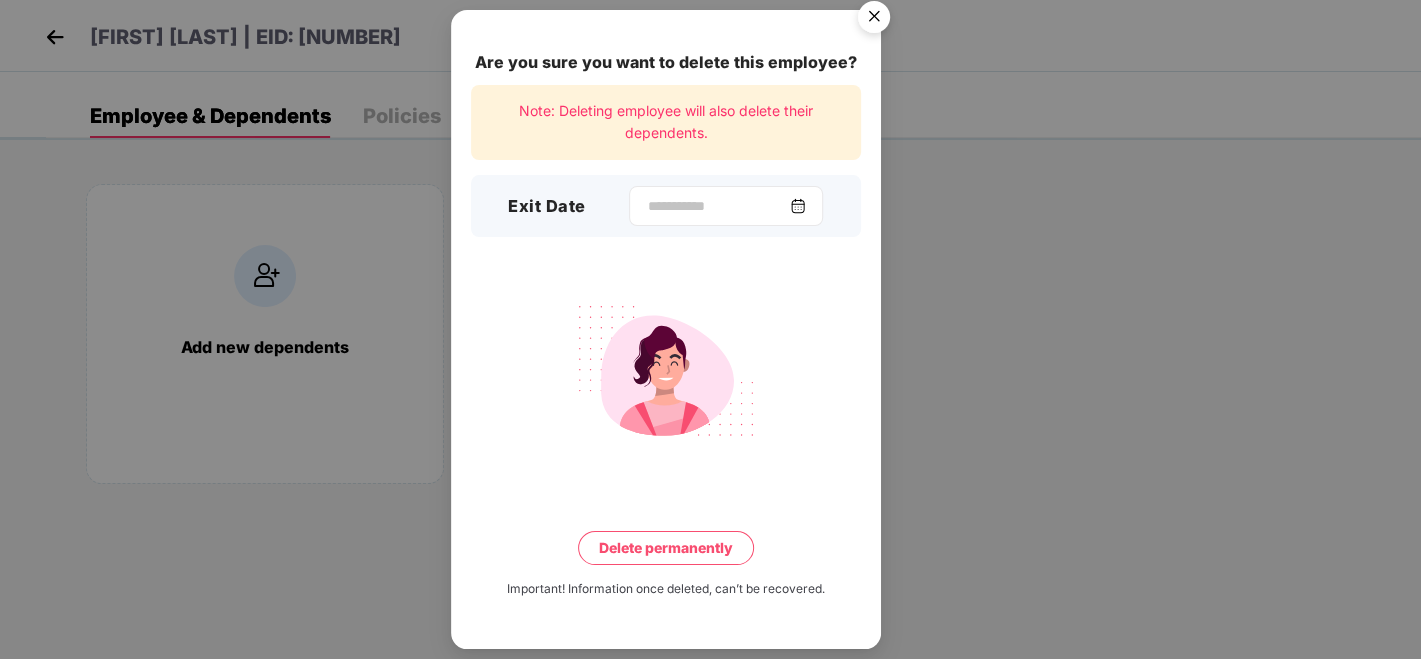click at bounding box center [726, 206] 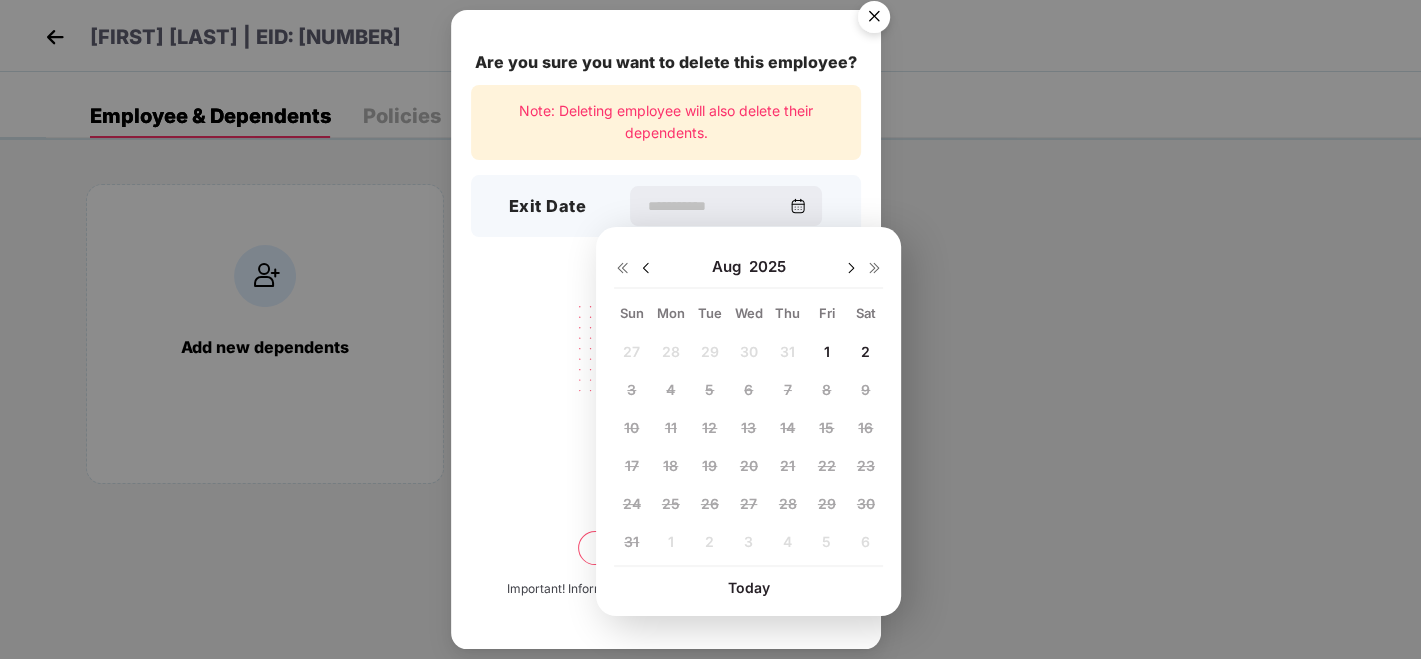 click at bounding box center (646, 268) 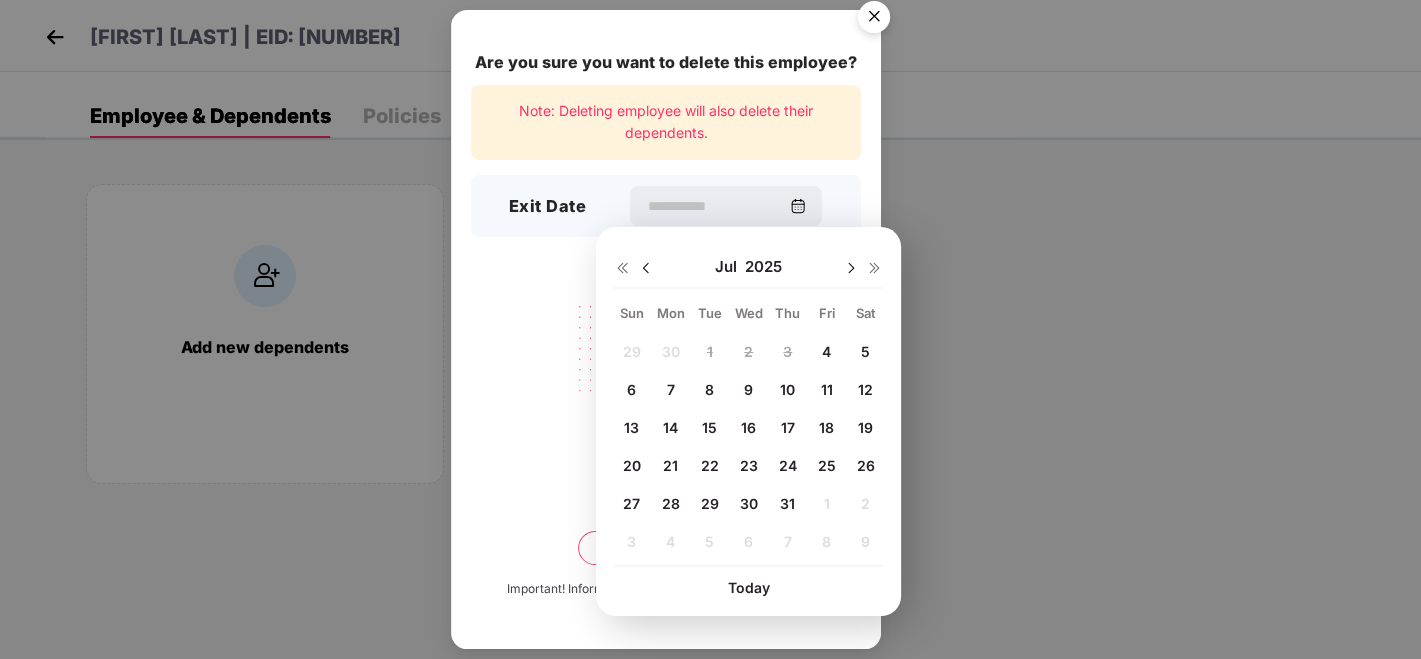click on "4" at bounding box center (826, 351) 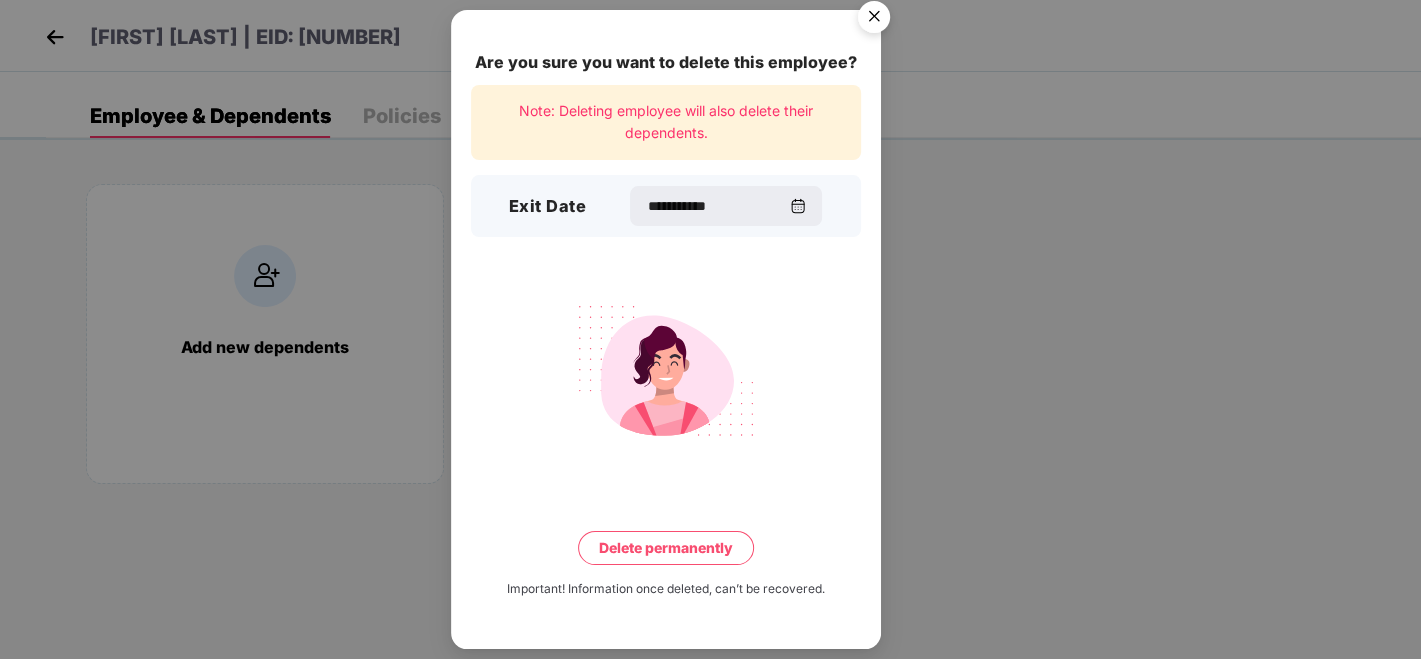 click on "Delete permanently" at bounding box center [666, 548] 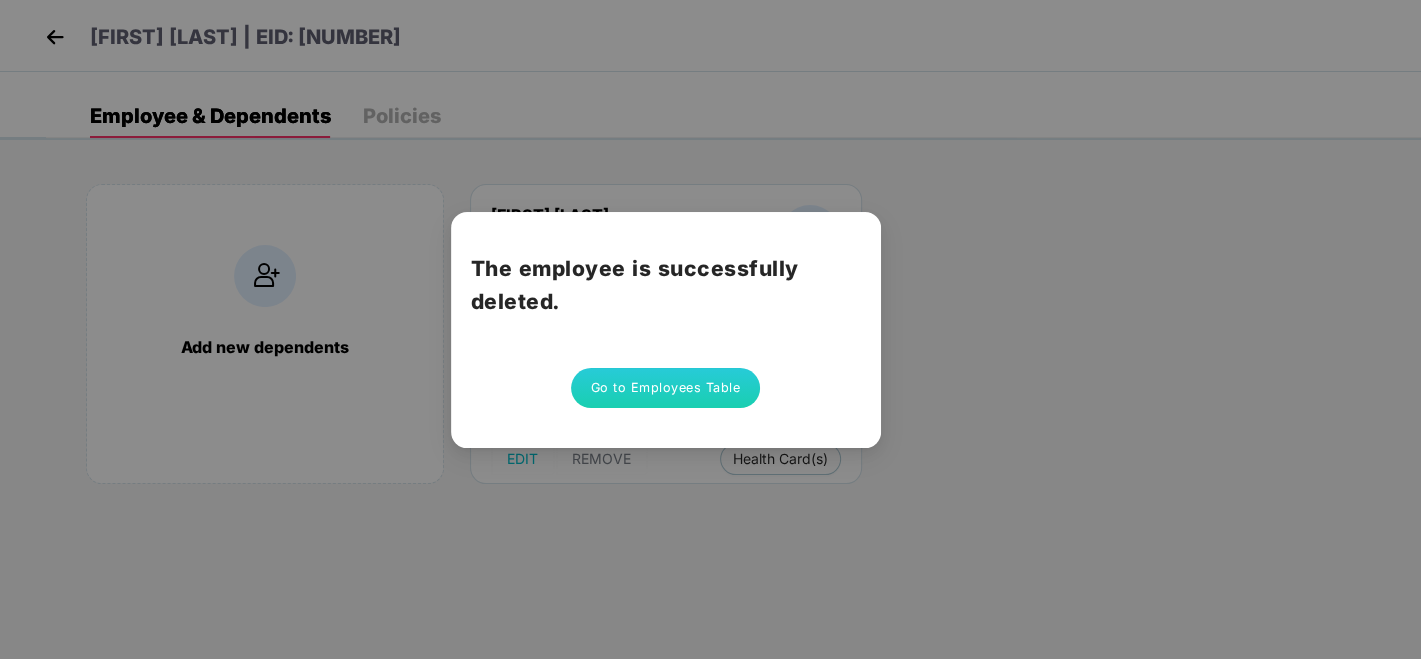 click on "Go to Employees Table" at bounding box center [666, 388] 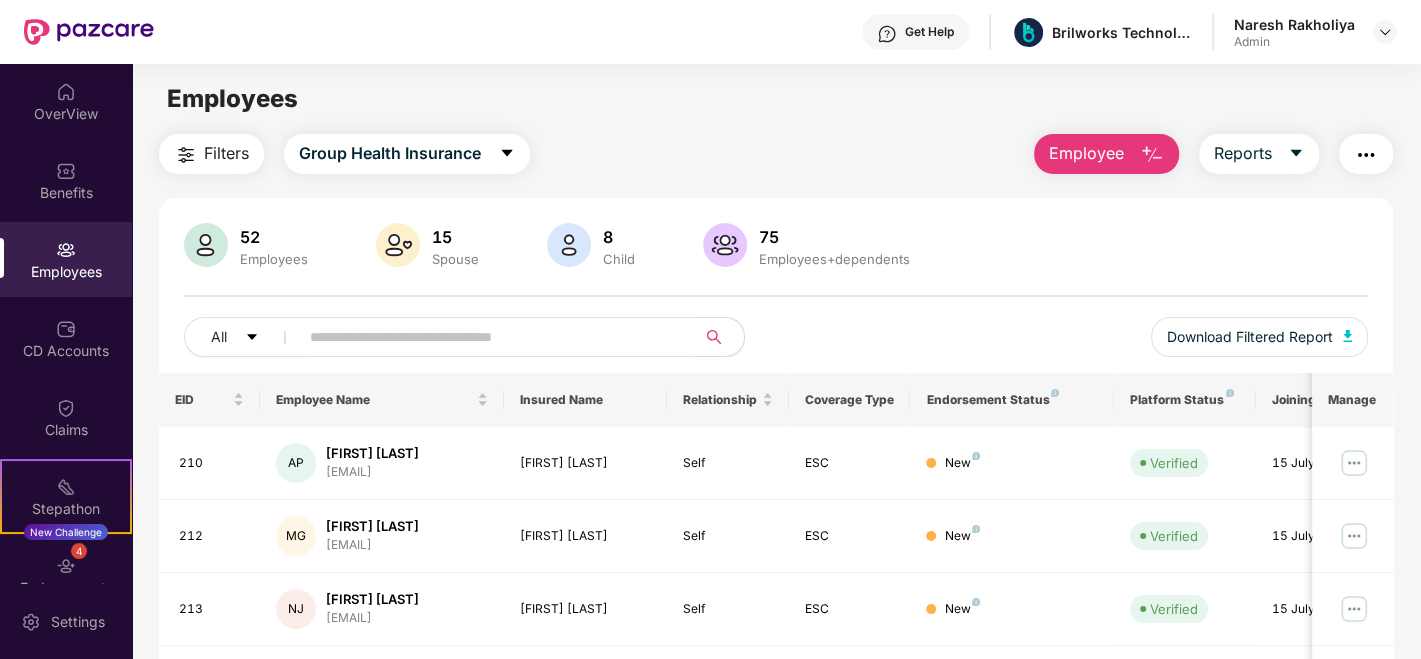 click at bounding box center (489, 337) 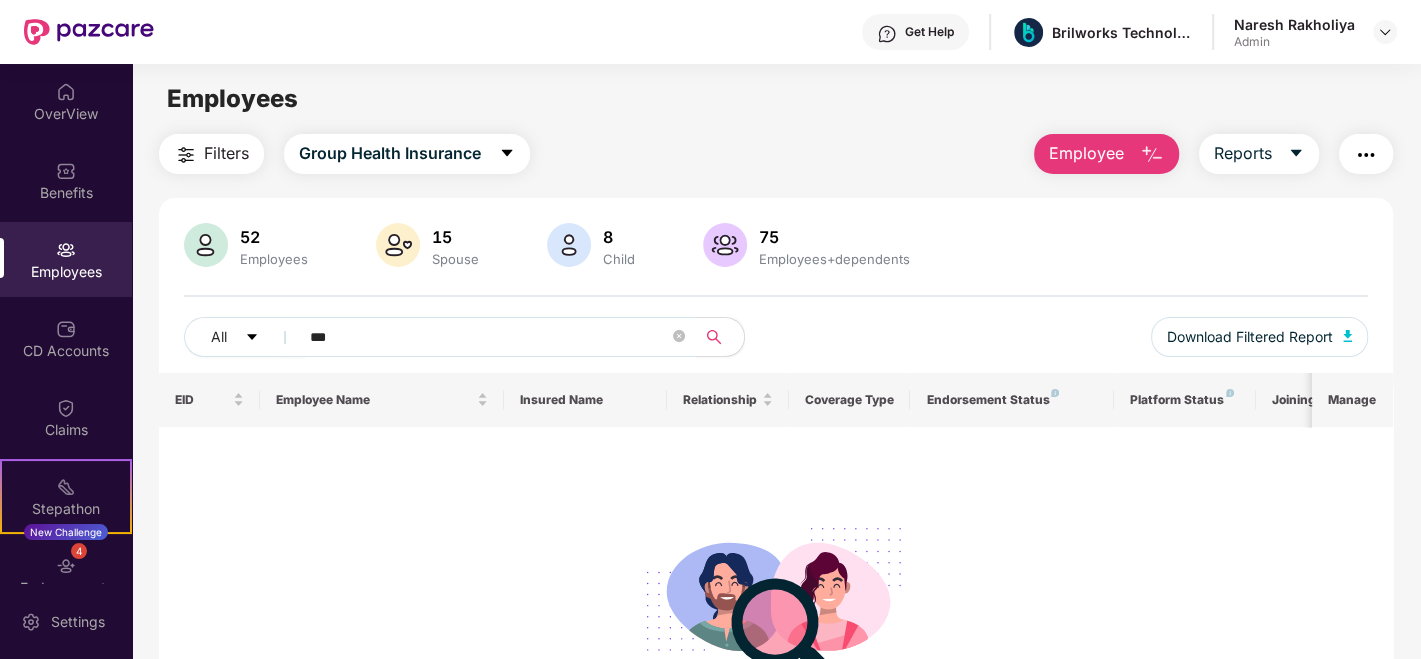 click on "***" at bounding box center (491, 337) 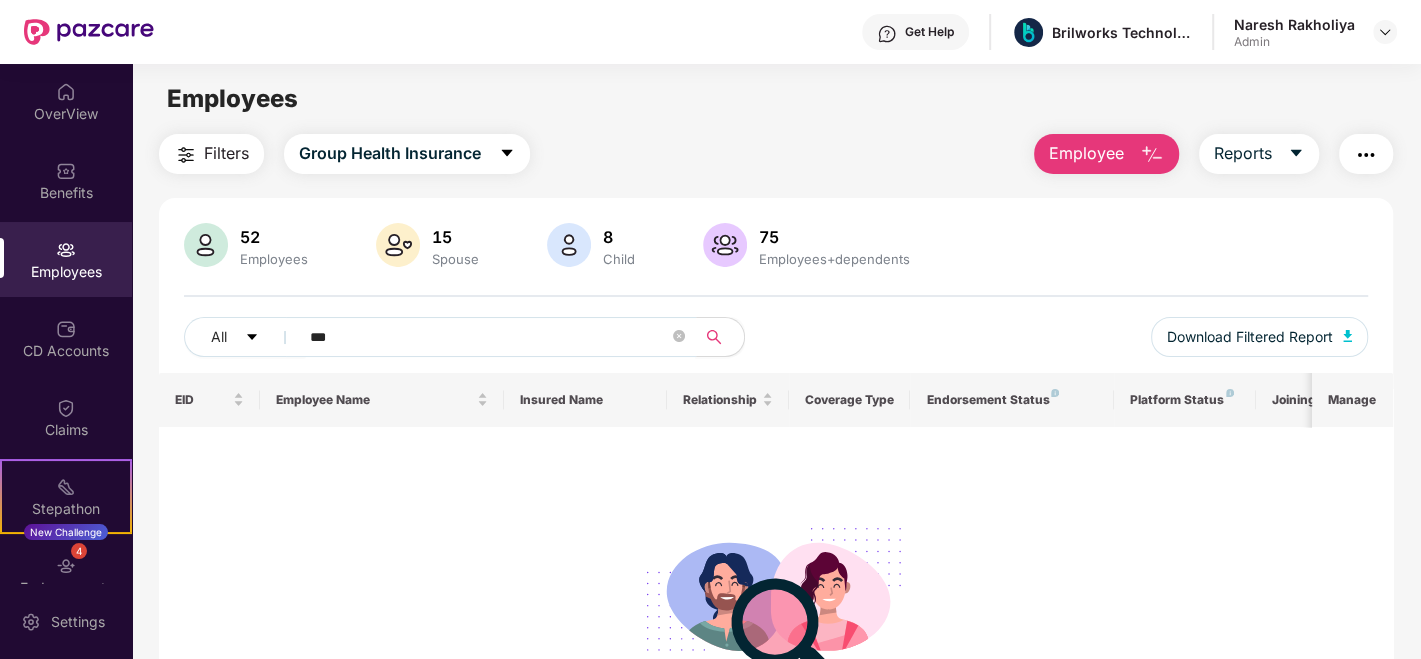 click on "***" at bounding box center [491, 337] 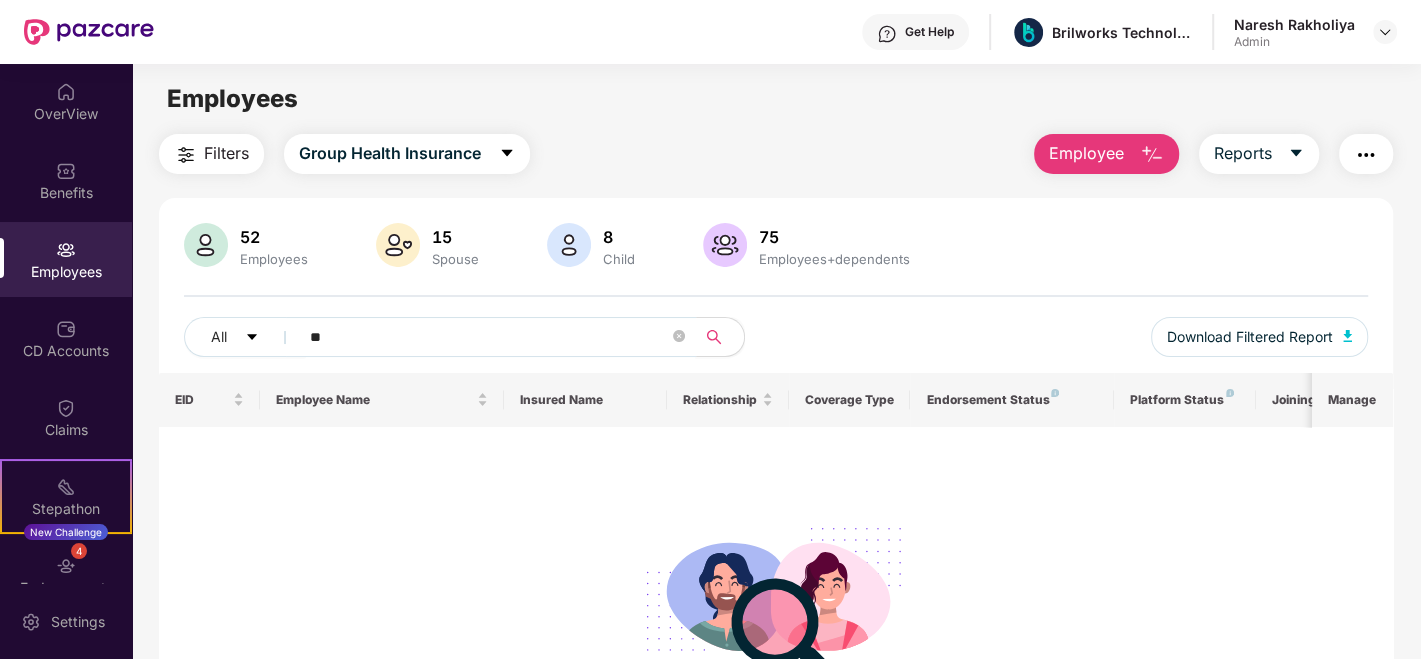 type on "*" 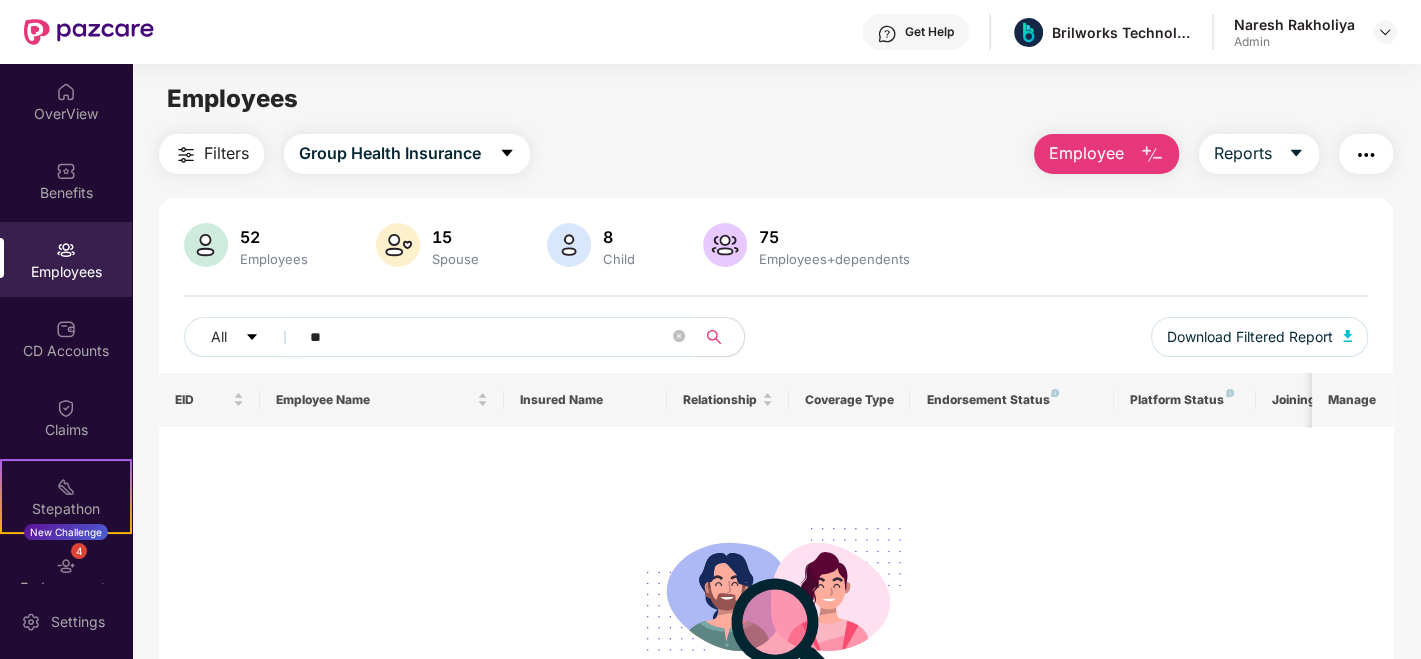 type on "*" 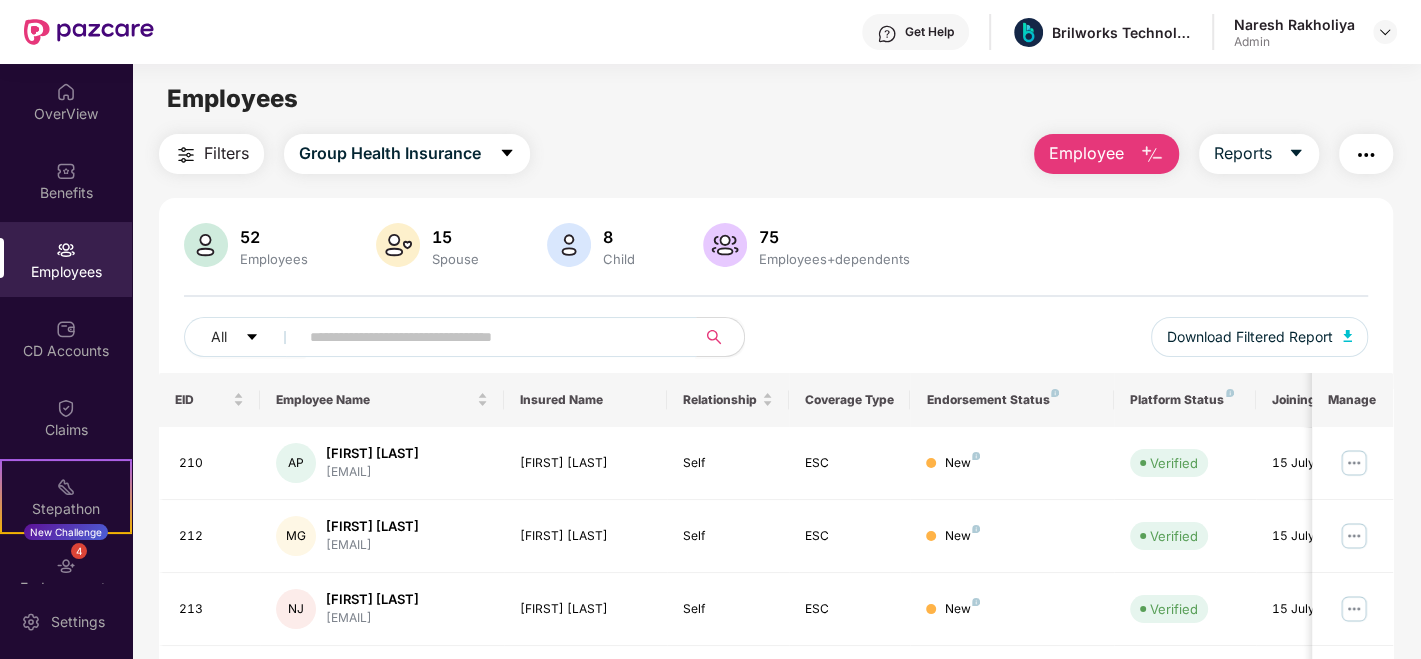 click at bounding box center [489, 337] 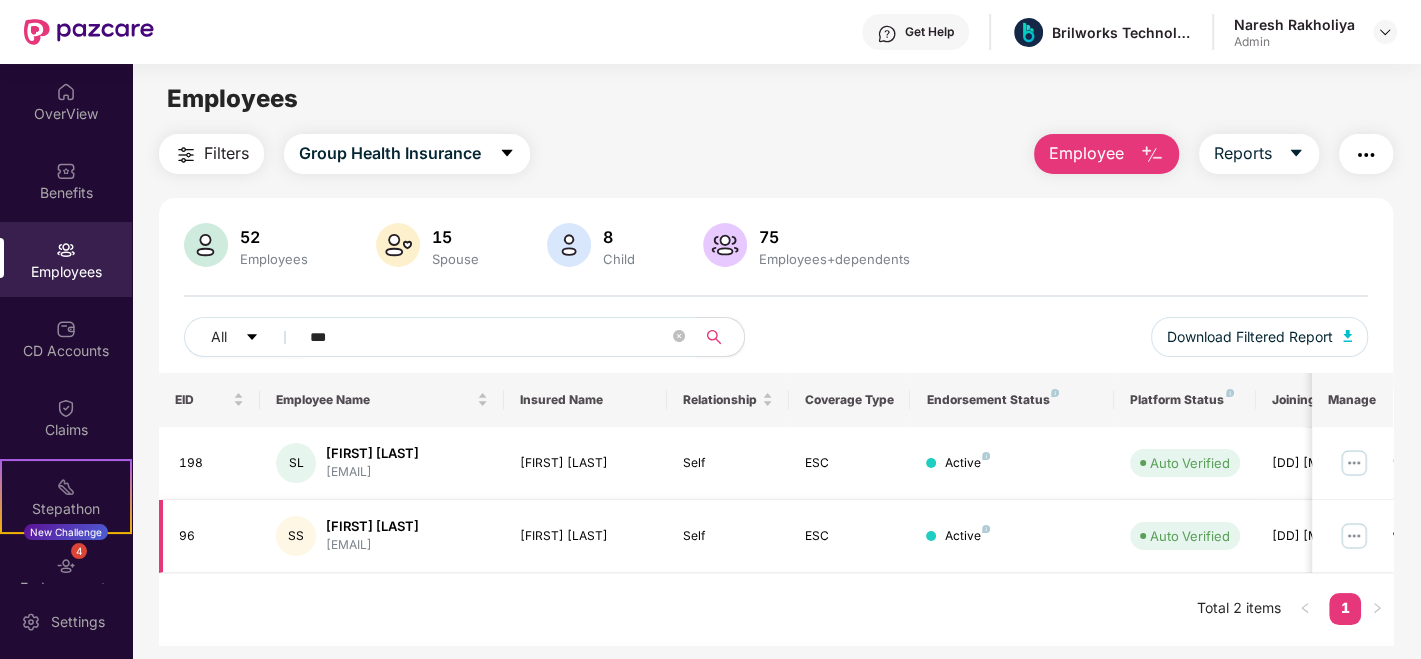 scroll, scrollTop: 0, scrollLeft: 64, axis: horizontal 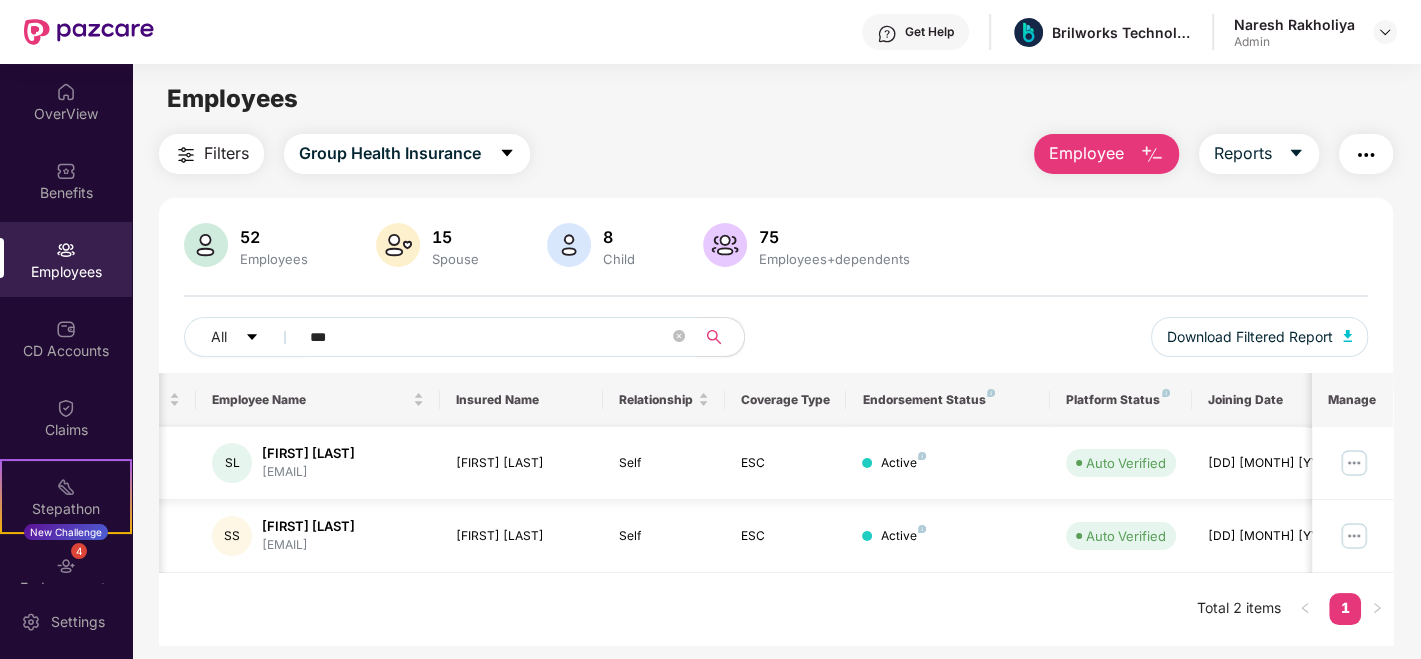type on "***" 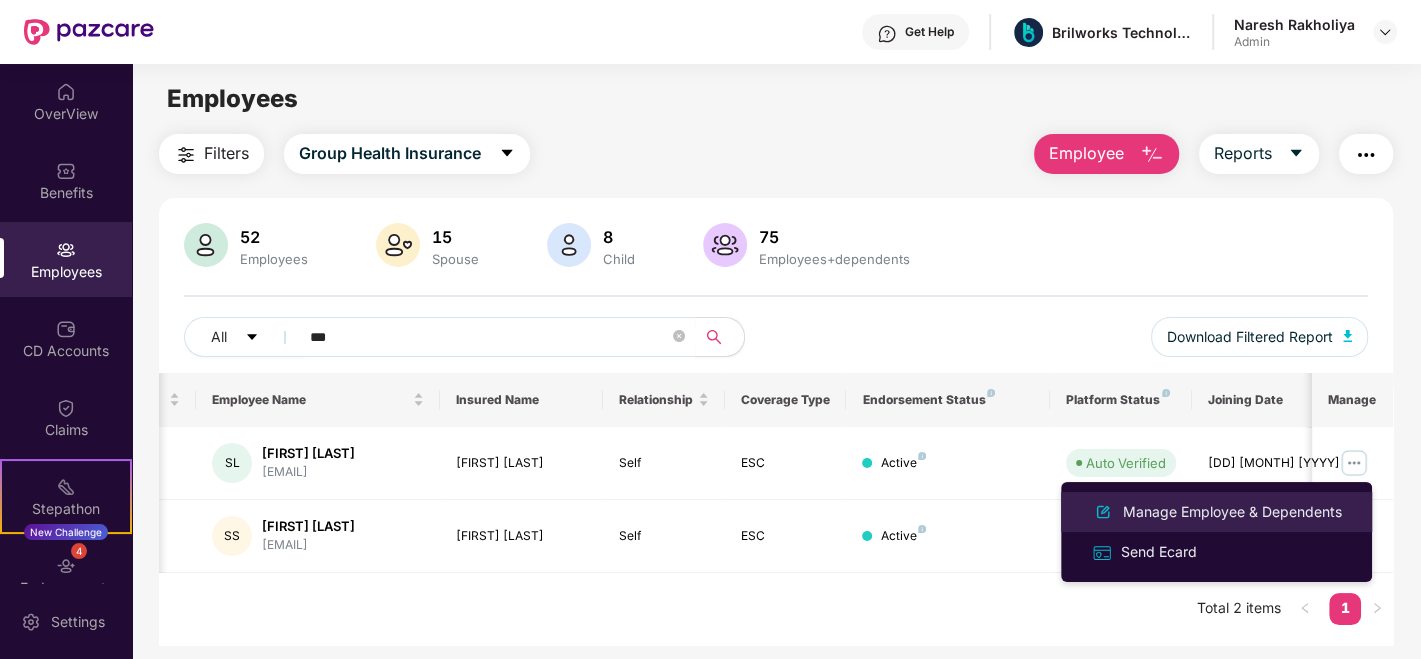 click on "Manage Employee & Dependents" at bounding box center (1232, 512) 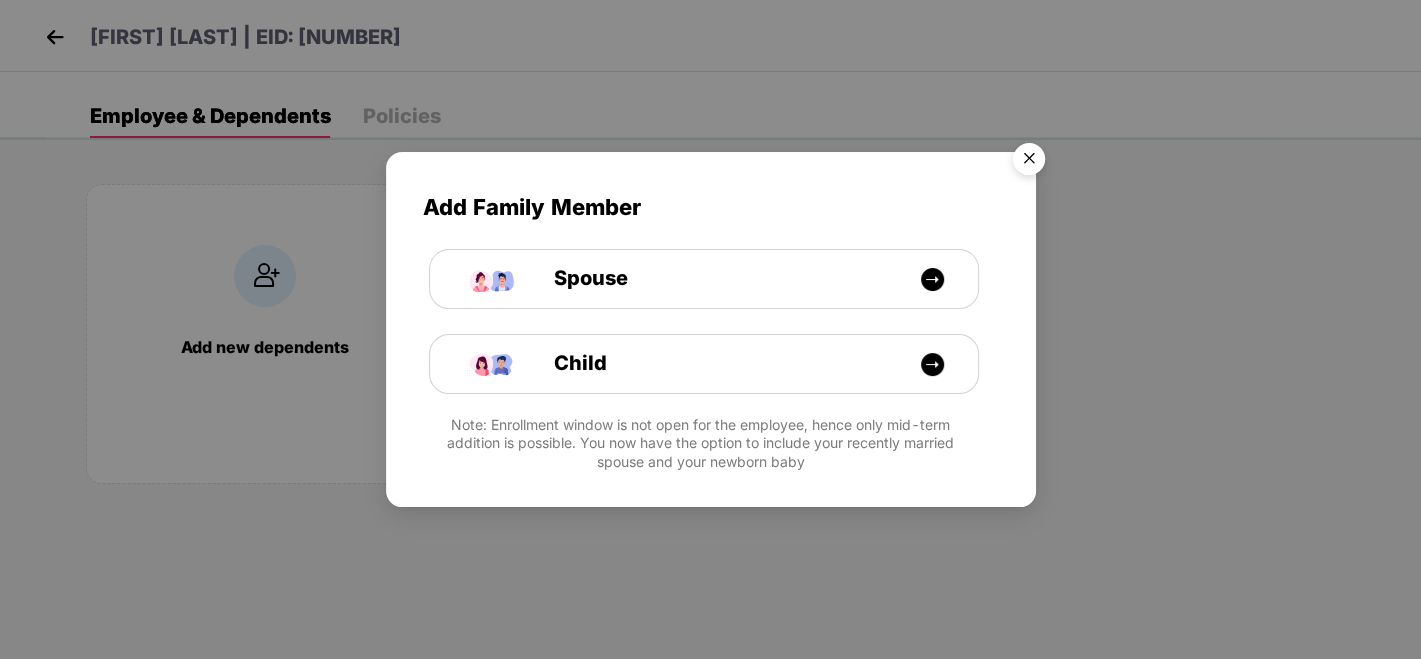 click on "Add Family Member Spouse Child Note: Enrollment window is not open for the employee, hence only mid-term addition is possible. You now have the option to include your recently married spouse and your newborn baby" at bounding box center (710, 329) 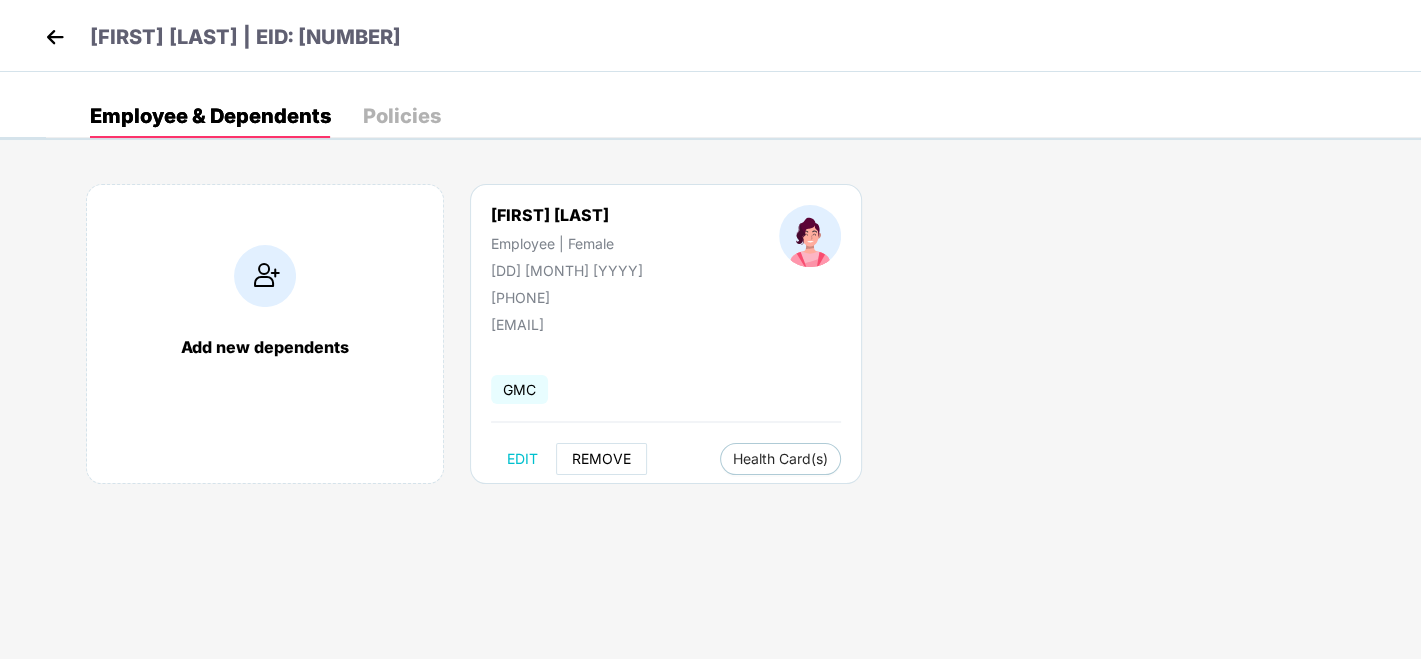 click on "REMOVE" at bounding box center (601, 459) 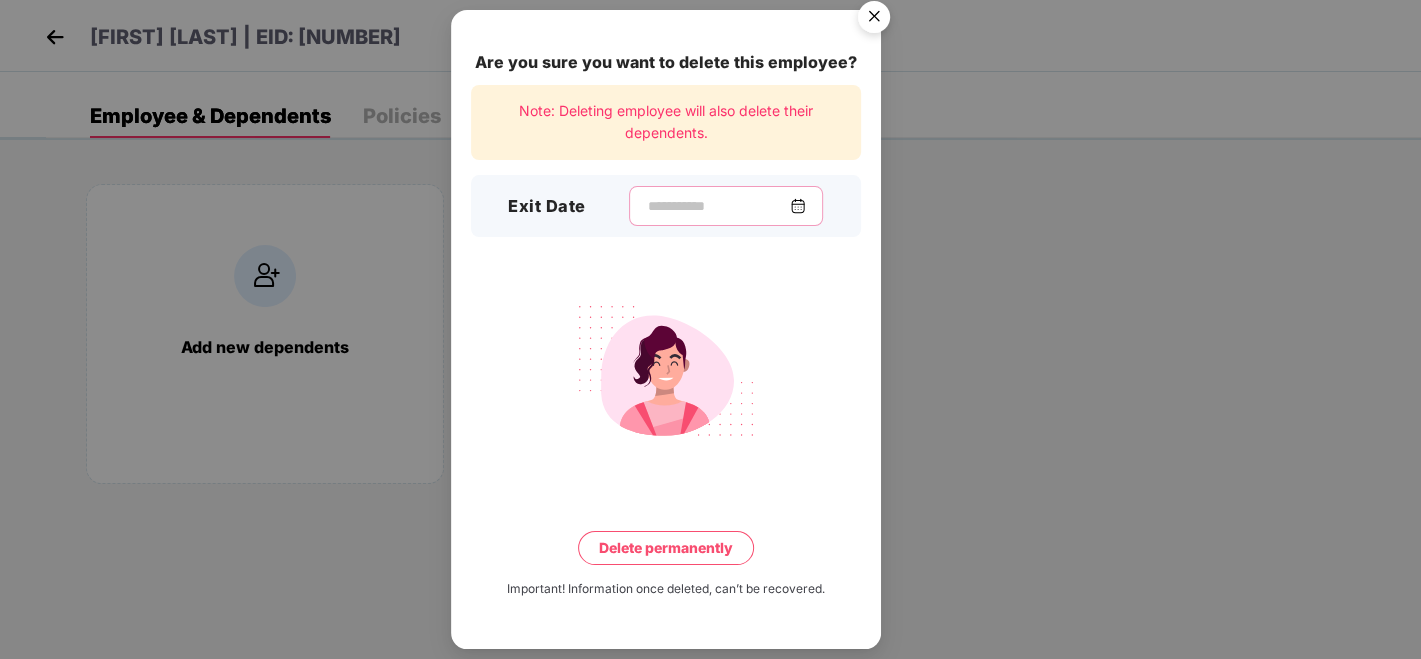 click at bounding box center [718, 206] 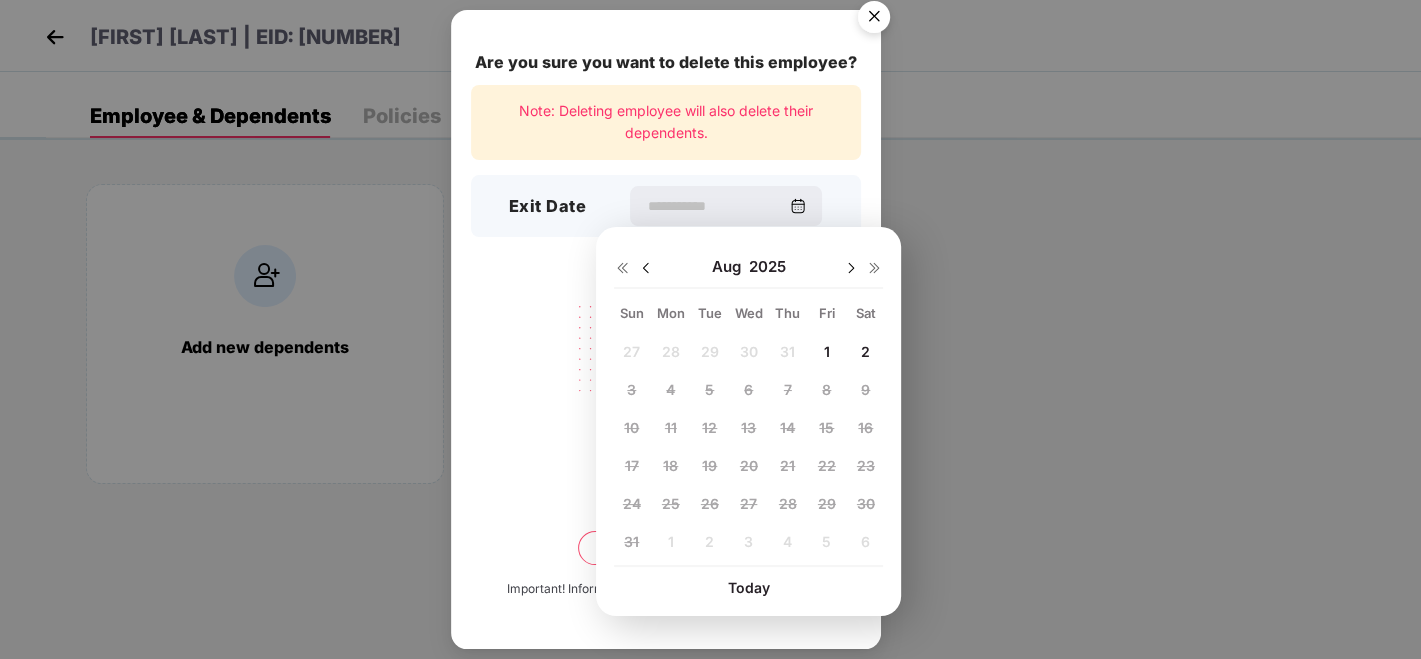 click at bounding box center (646, 268) 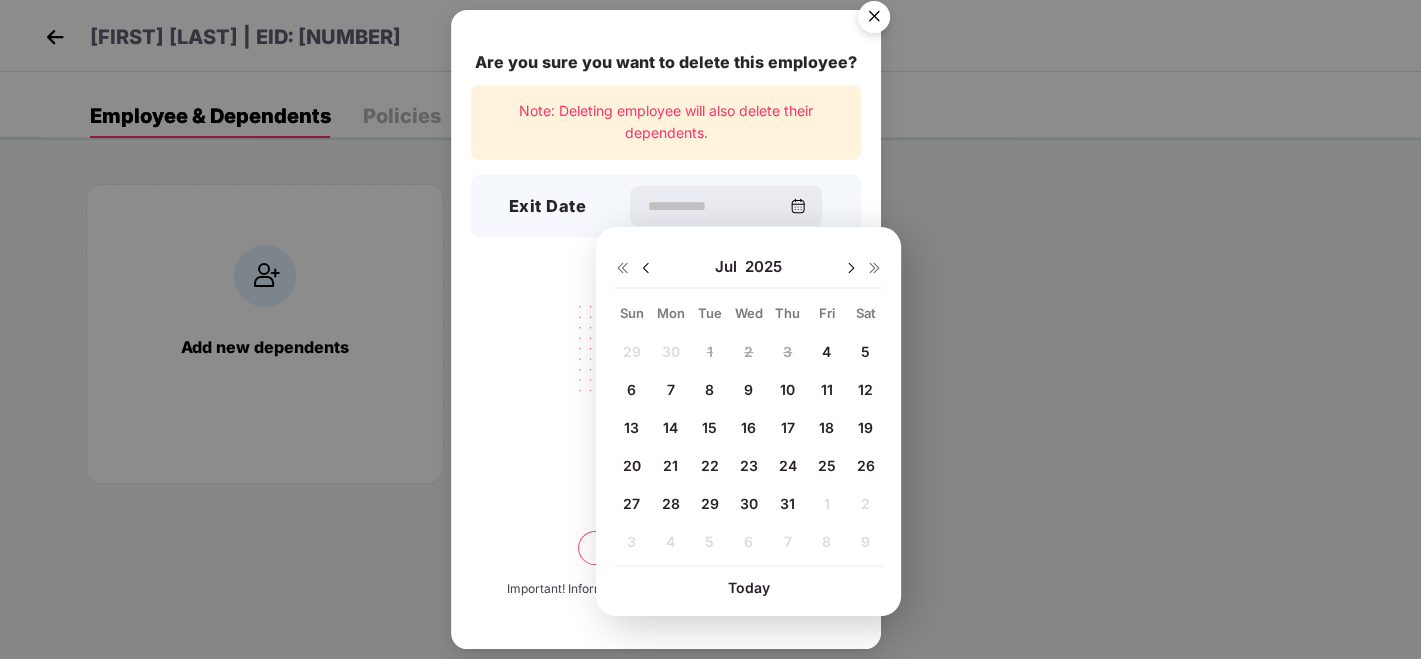 click on "4" at bounding box center (827, 352) 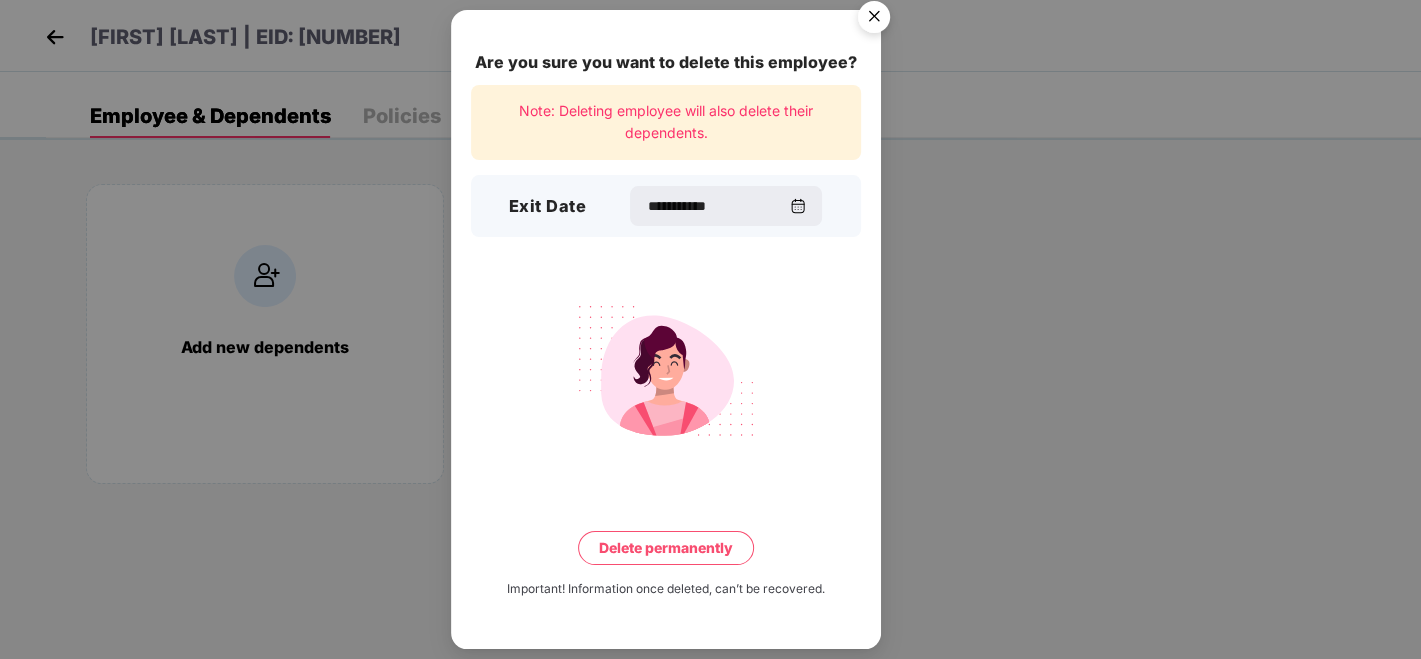 click on "Delete permanently" at bounding box center [666, 548] 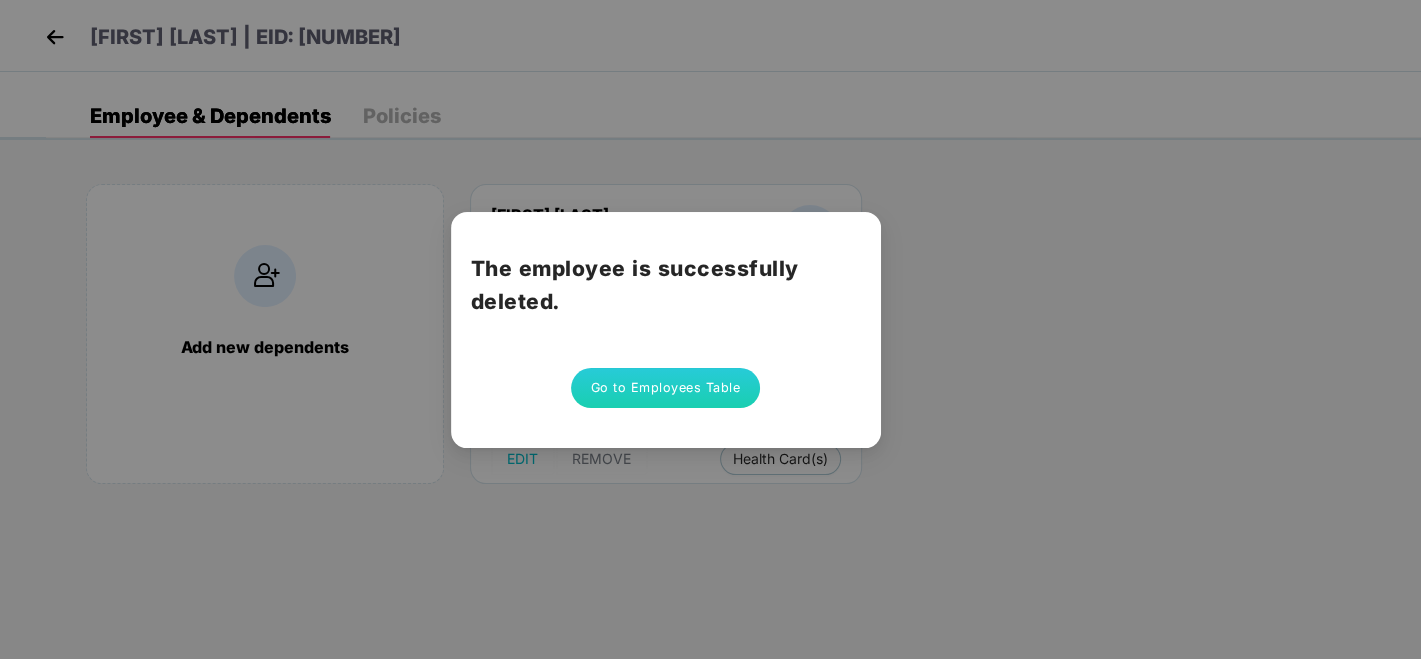 click on "Go to Employees Table" at bounding box center [666, 388] 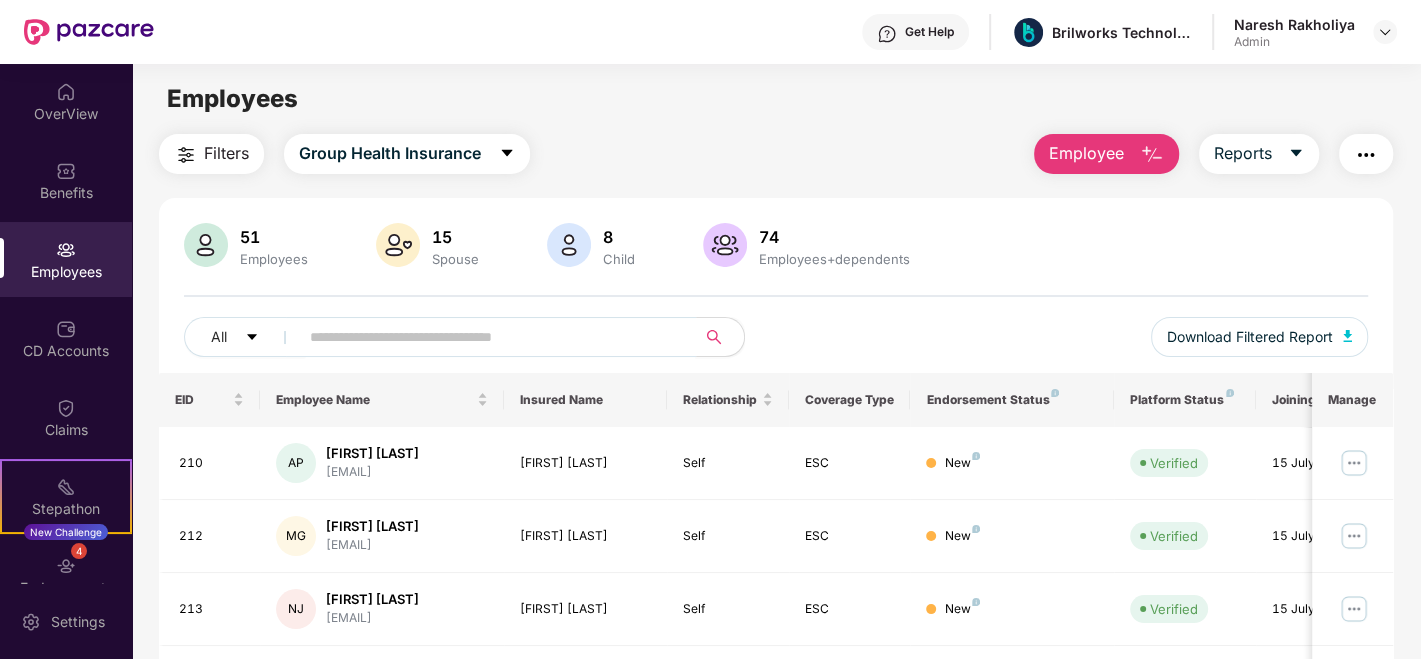 click at bounding box center [491, 337] 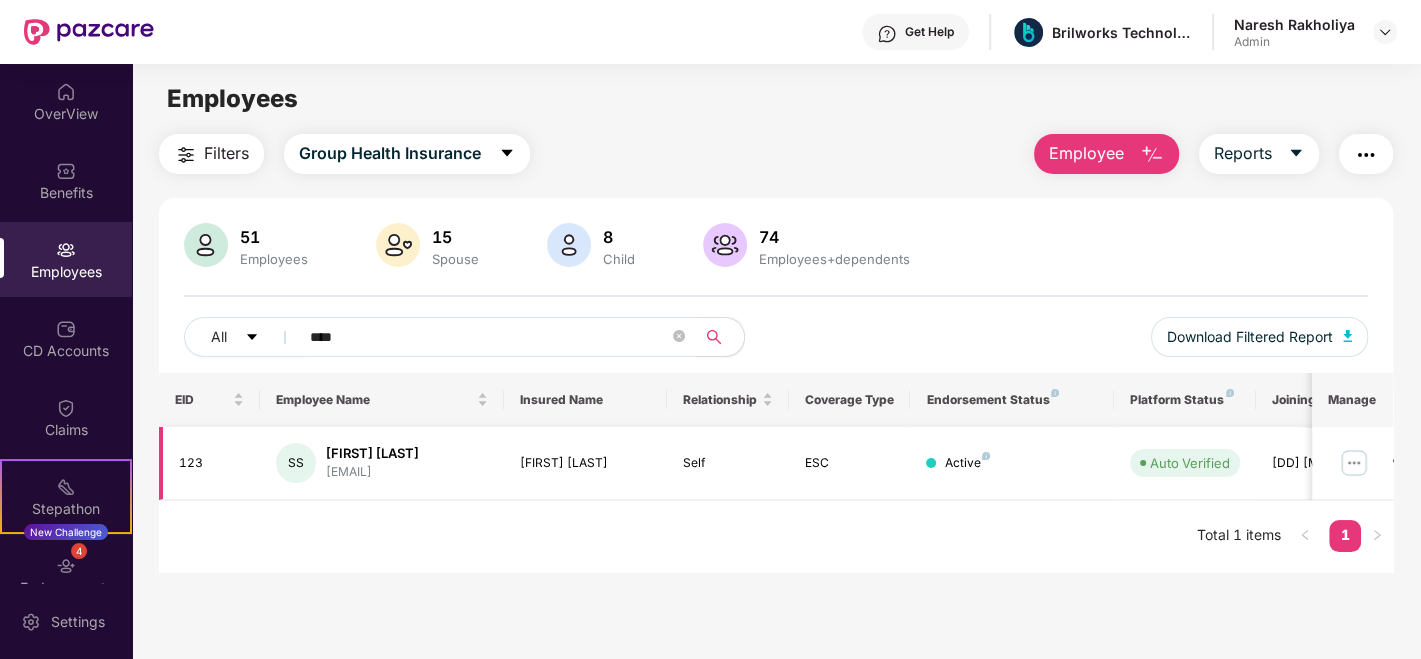type on "****" 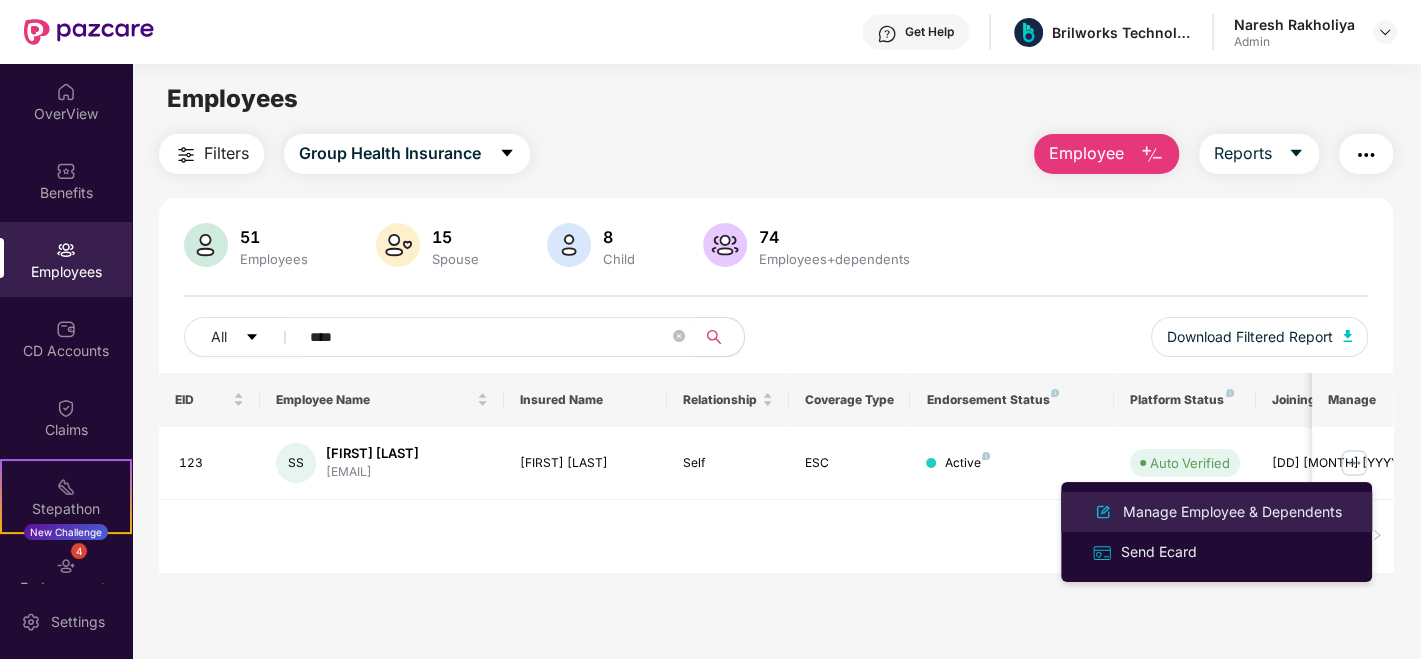 click on "Manage Employee & Dependents" at bounding box center [1232, 512] 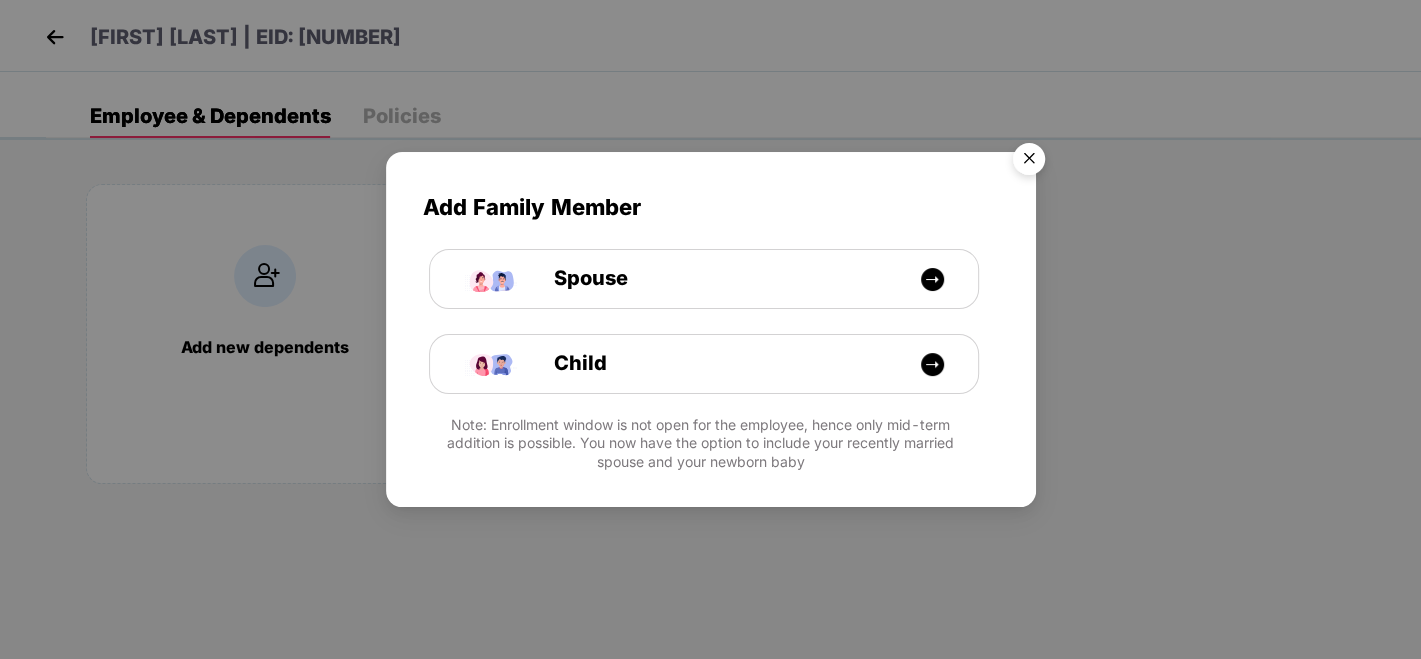 click at bounding box center [1029, 162] 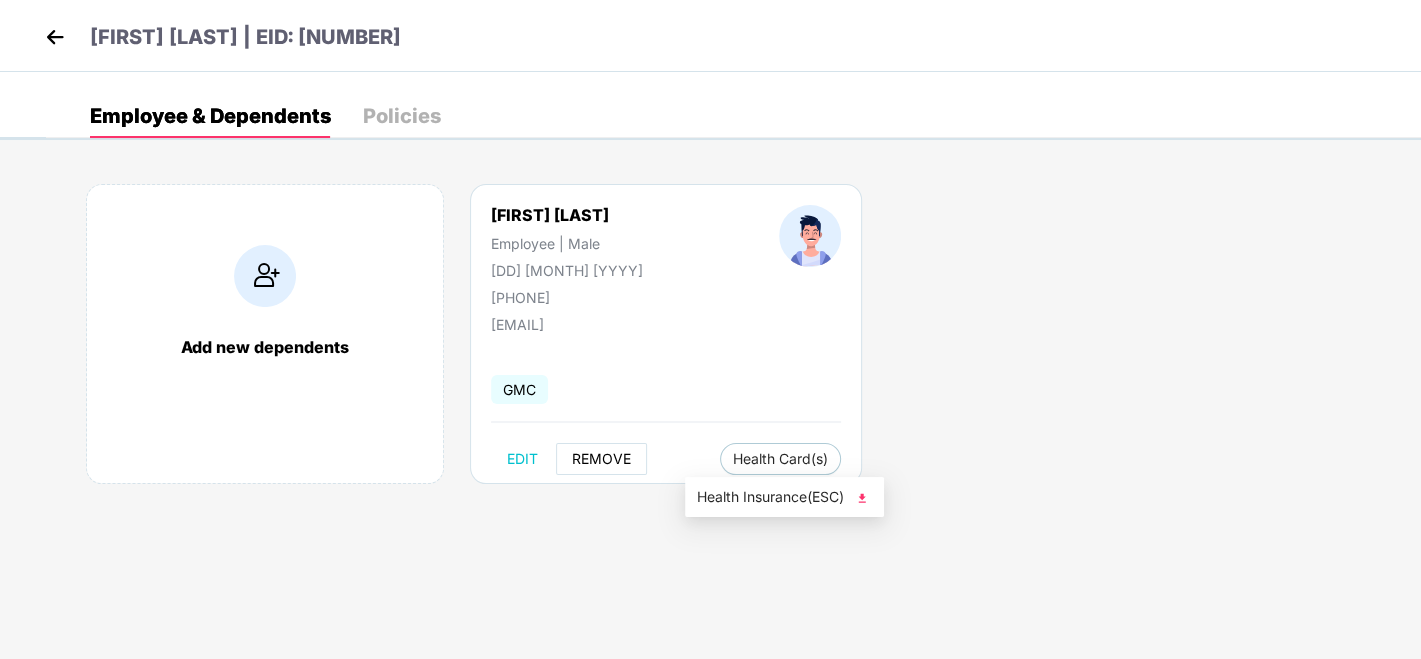 click on "REMOVE" at bounding box center (601, 459) 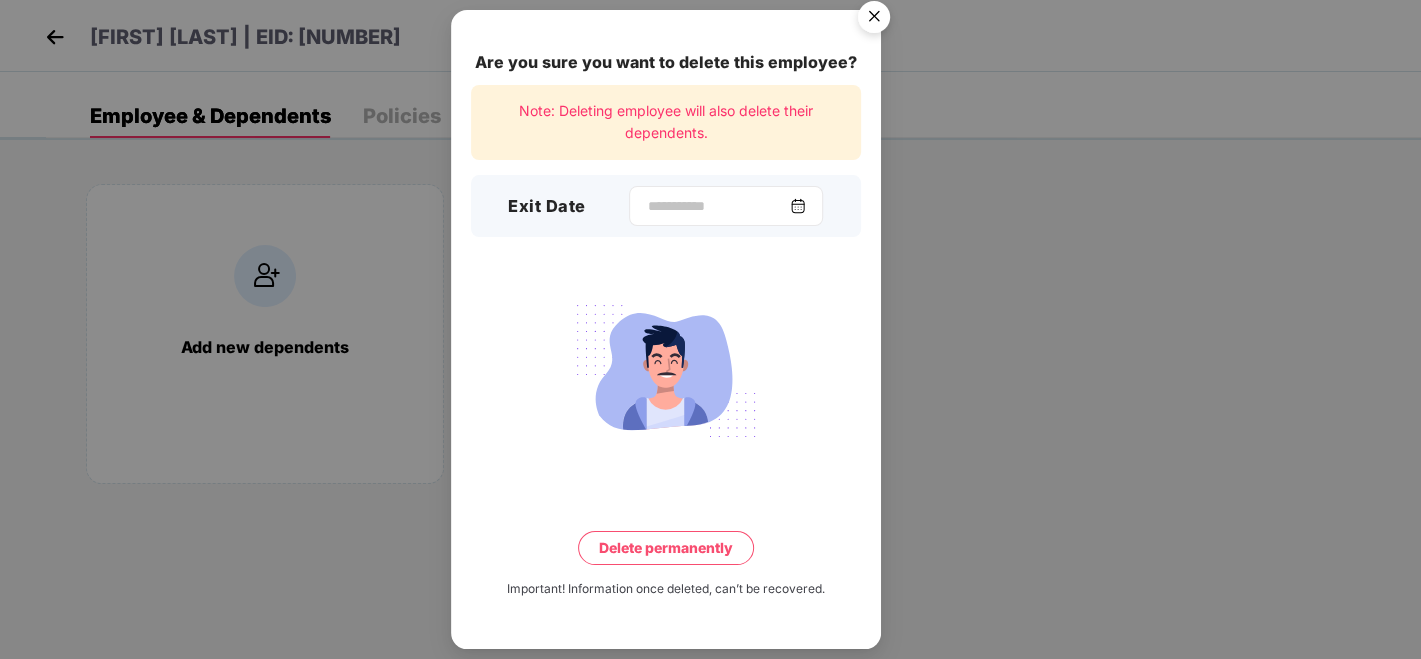 click at bounding box center (726, 206) 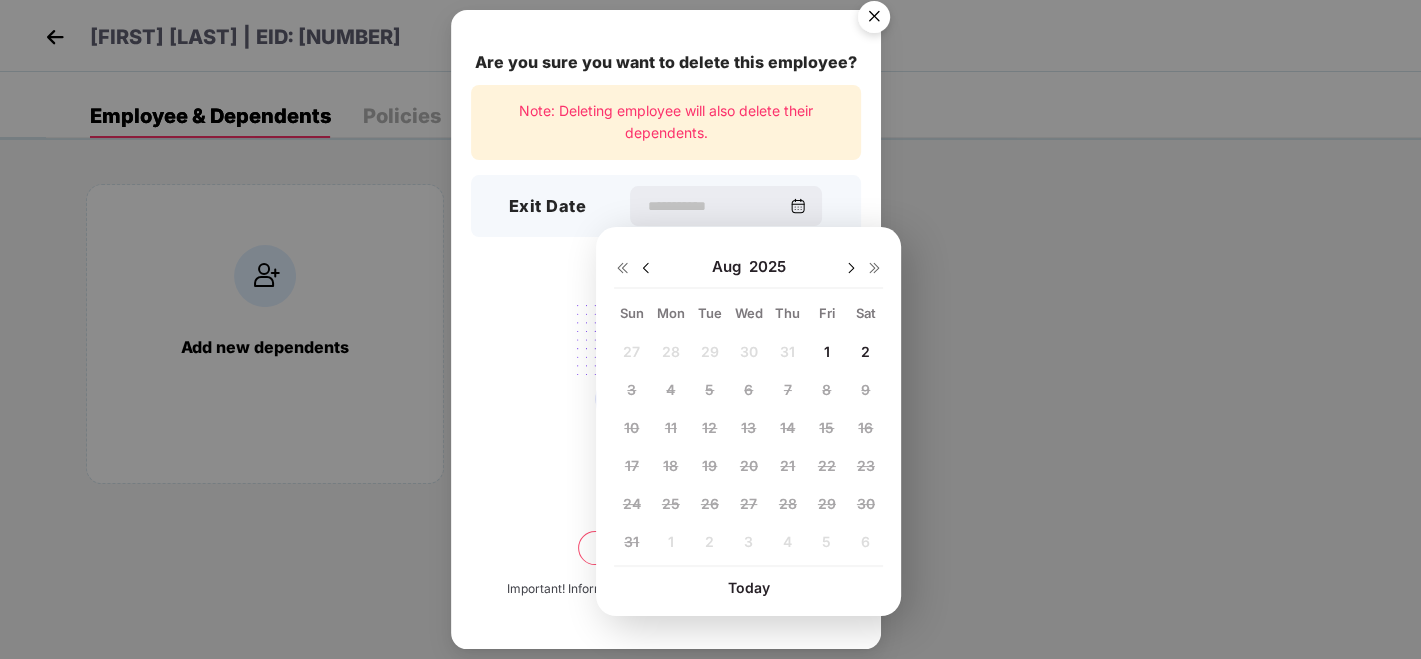 click at bounding box center (646, 268) 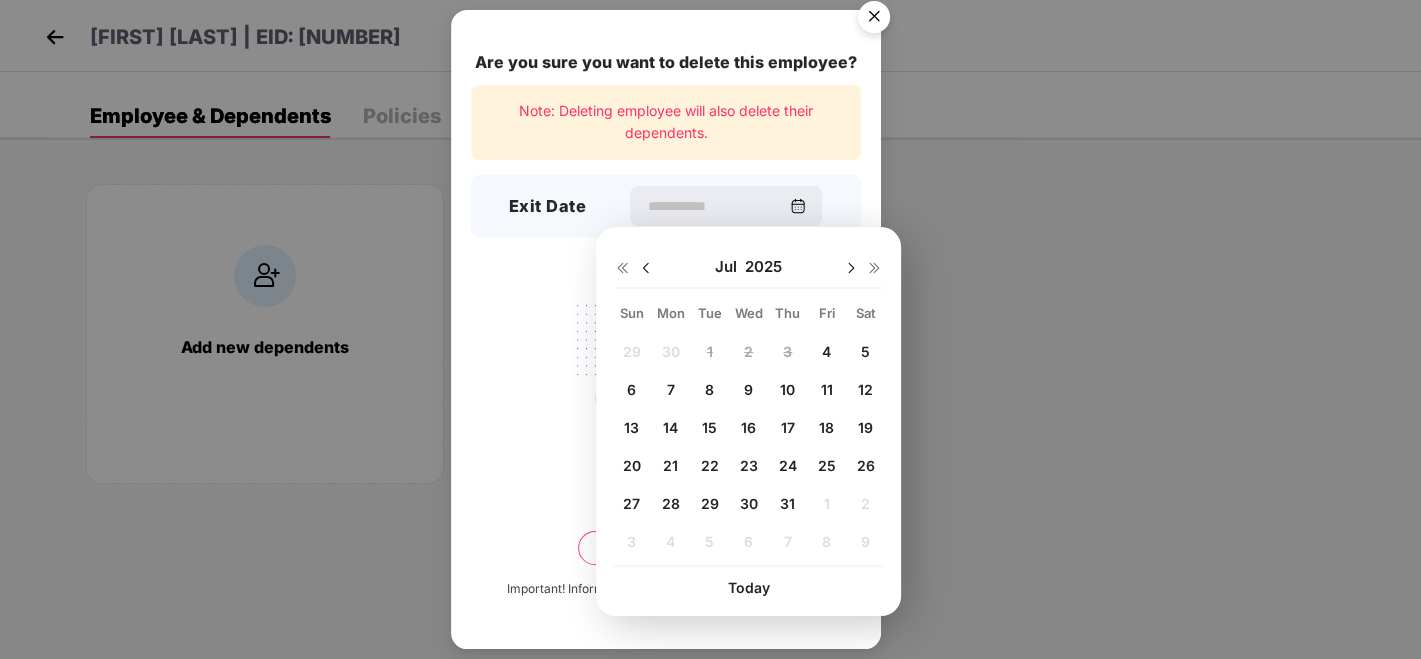 click on "4" at bounding box center (826, 351) 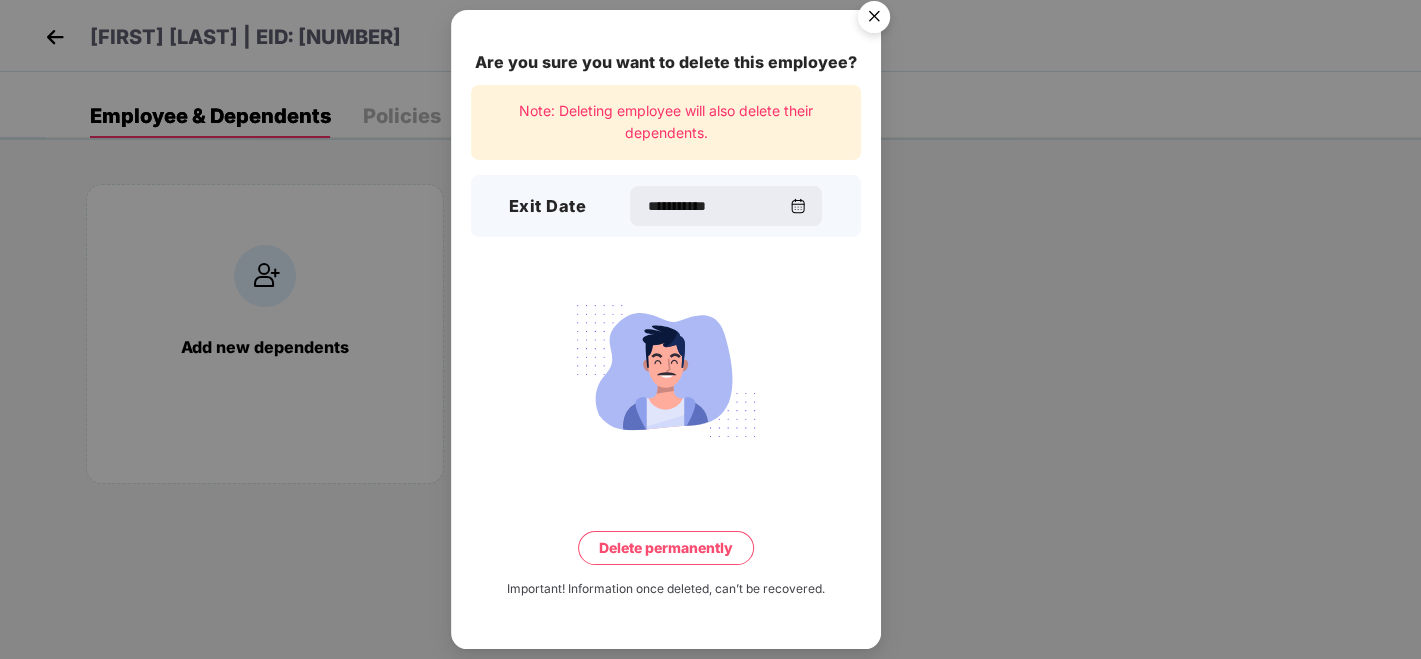 click on "Delete permanently" at bounding box center (666, 548) 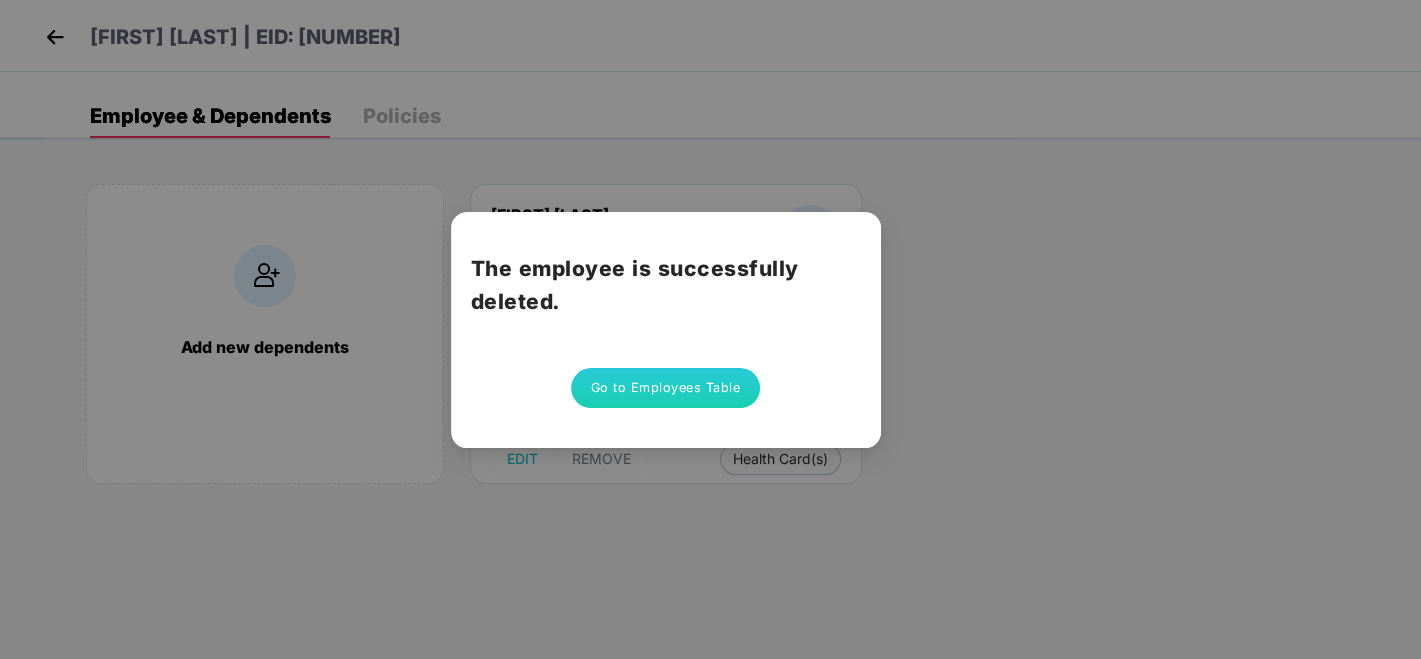 click on "Go to Employees Table" at bounding box center (666, 388) 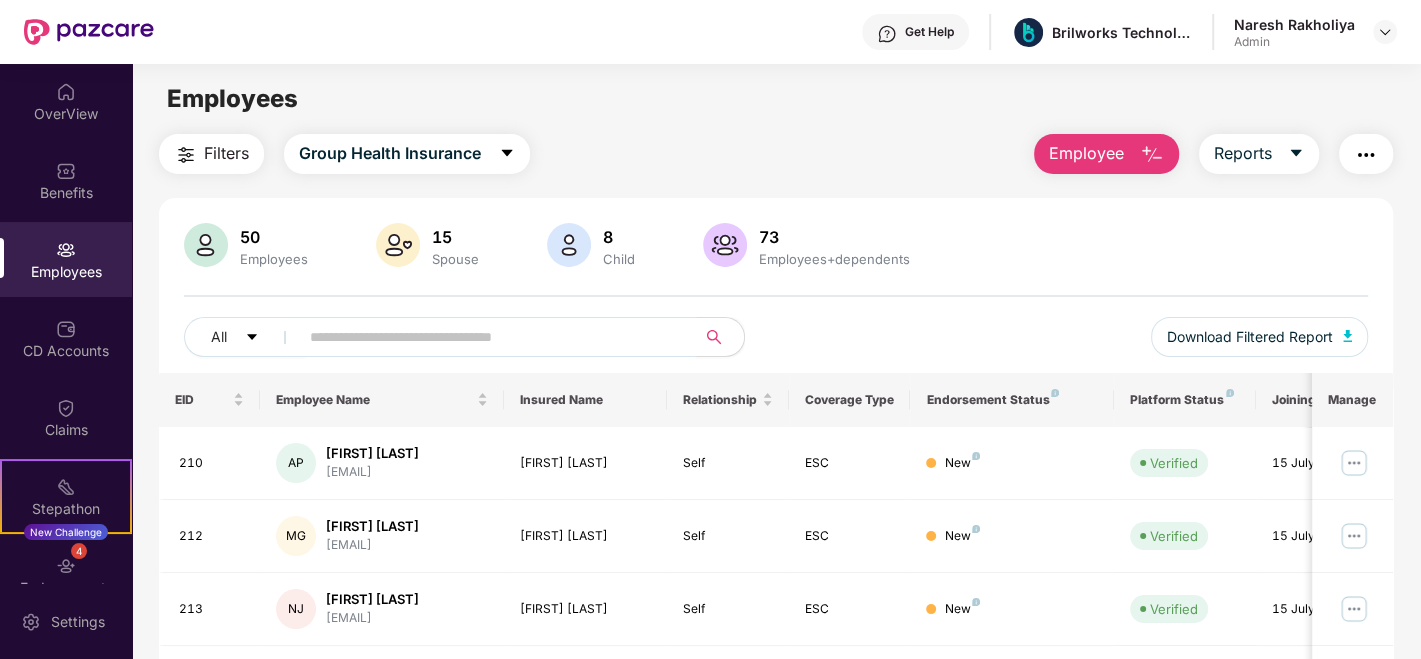 click at bounding box center (489, 337) 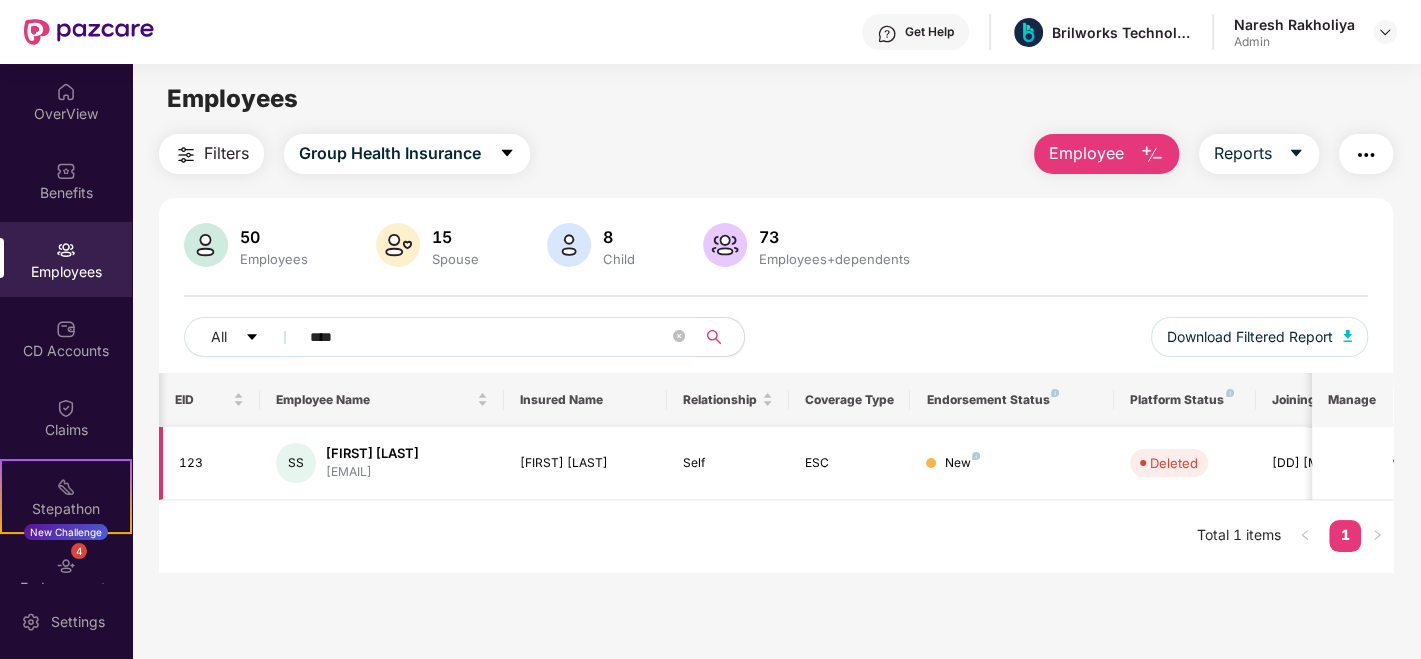 scroll, scrollTop: 0, scrollLeft: 64, axis: horizontal 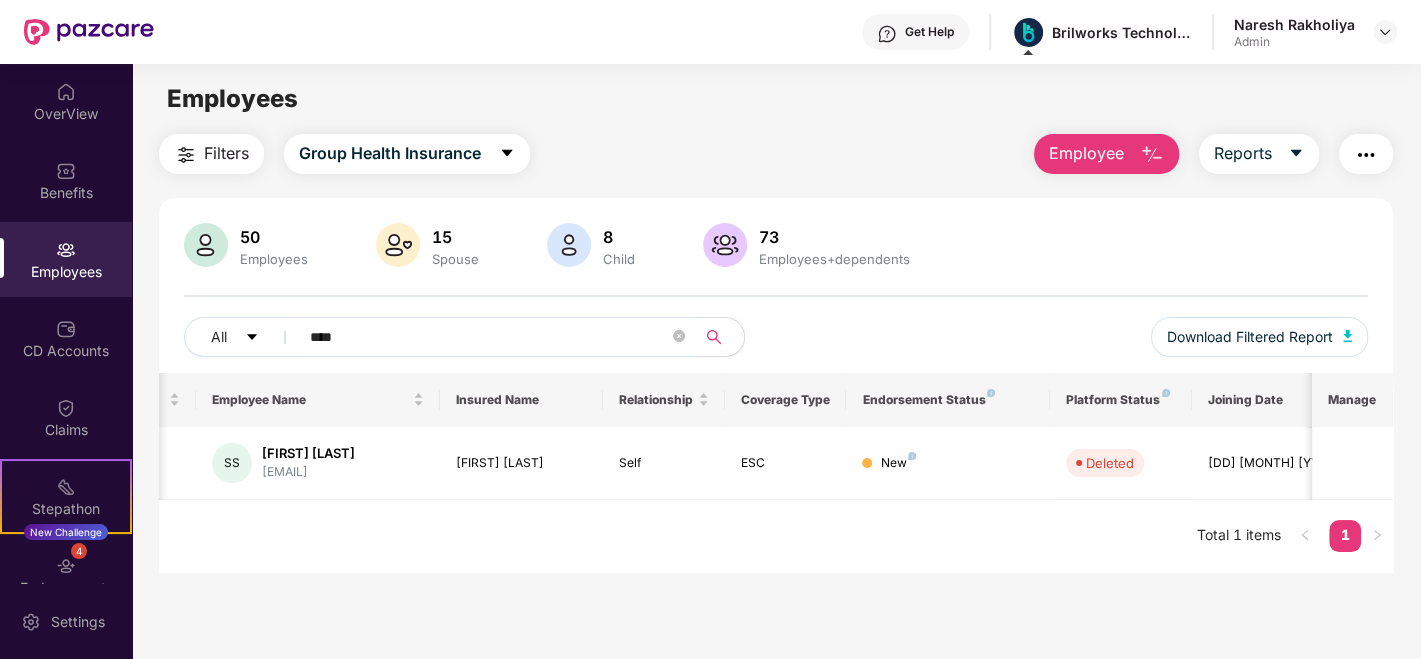 click on "****" at bounding box center (489, 337) 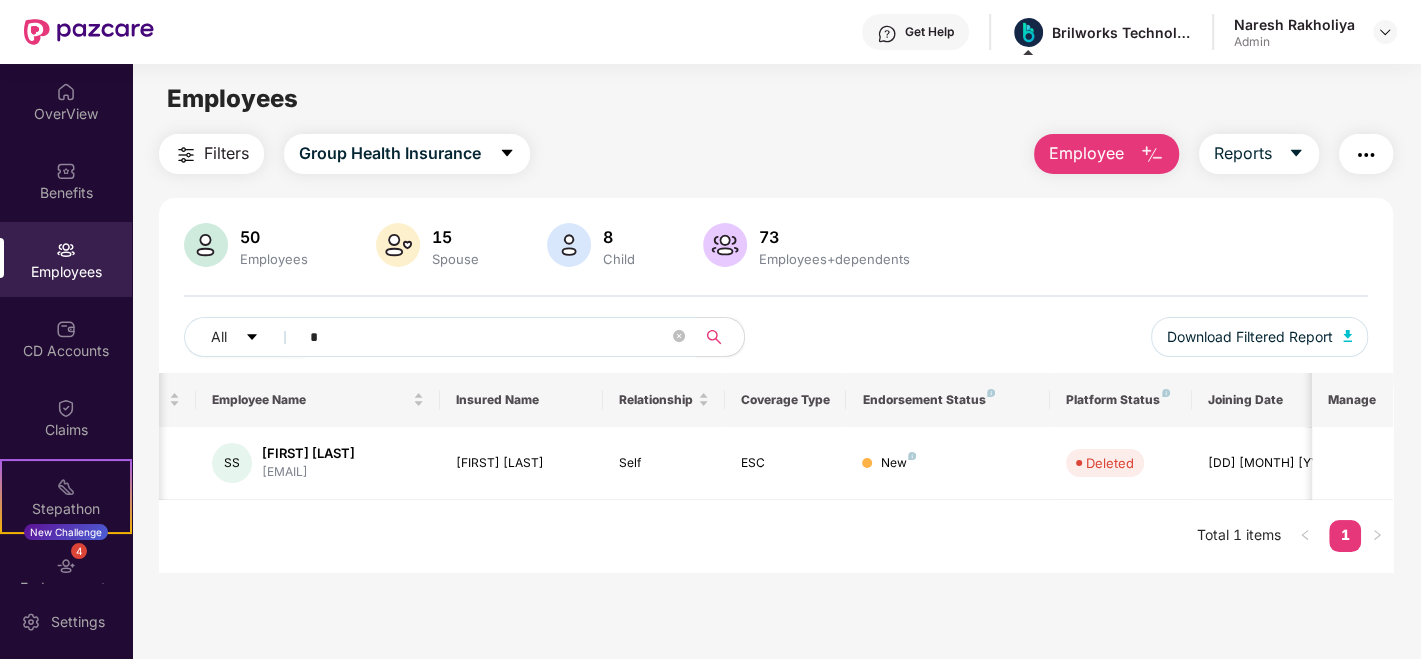 click on "*" at bounding box center [489, 337] 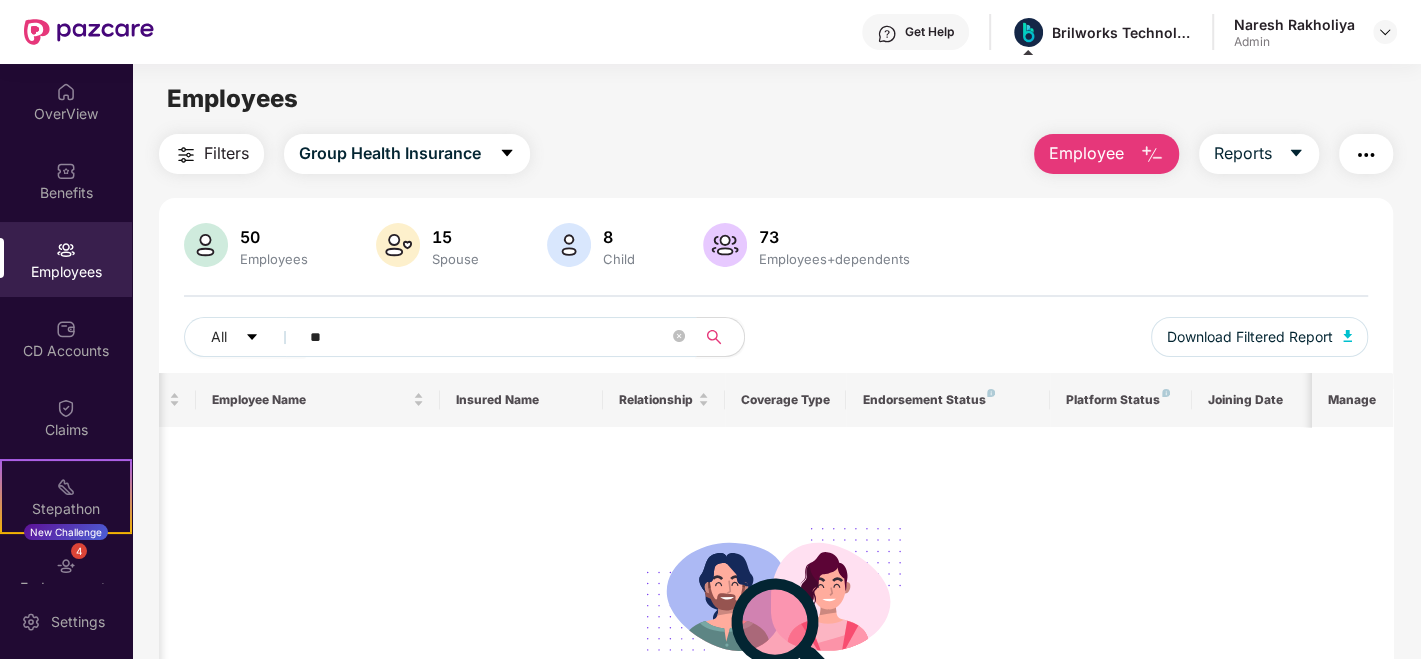 type on "*" 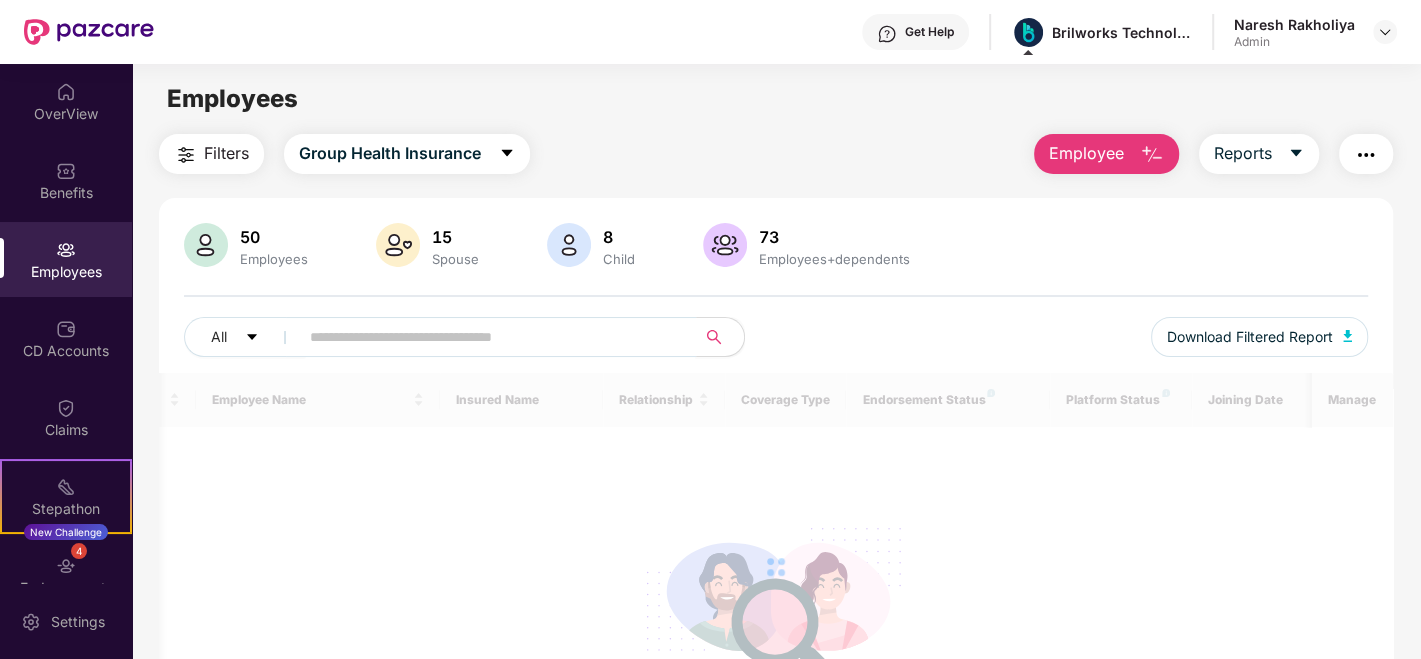 type 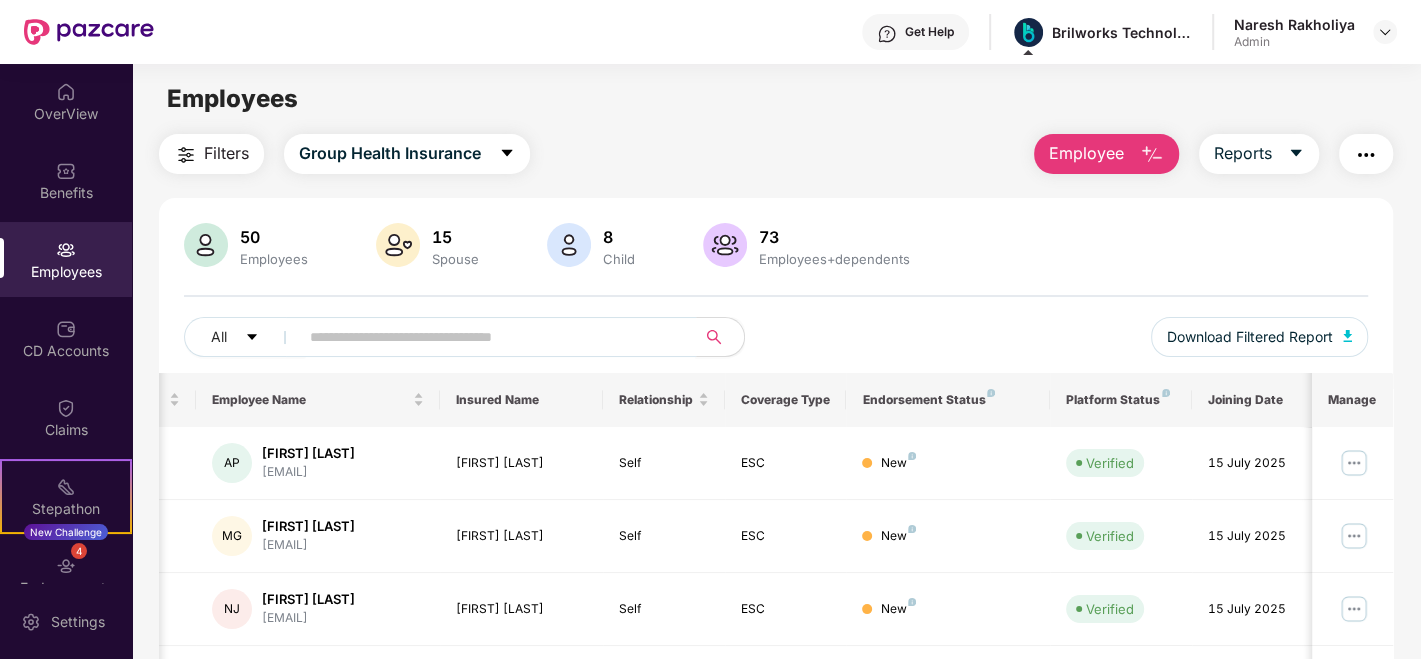 click on "Employee" at bounding box center [1106, 154] 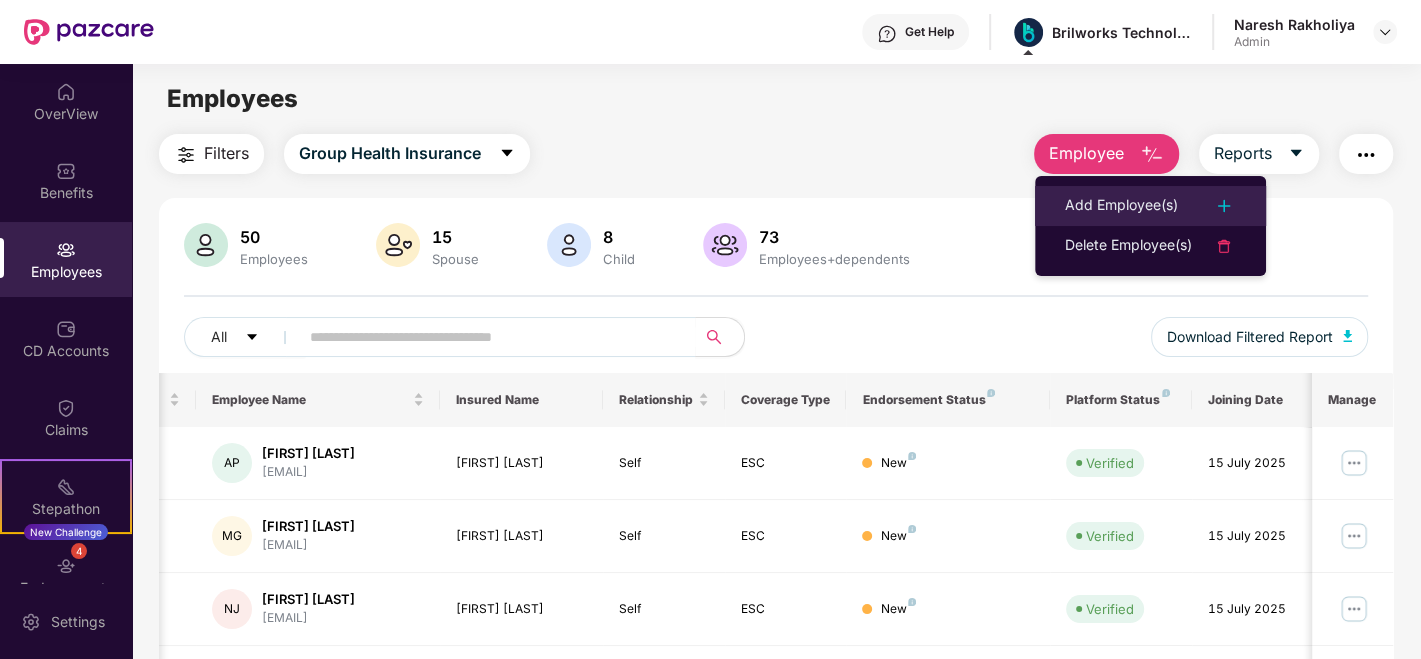 click on "Add Employee(s)" at bounding box center [1121, 206] 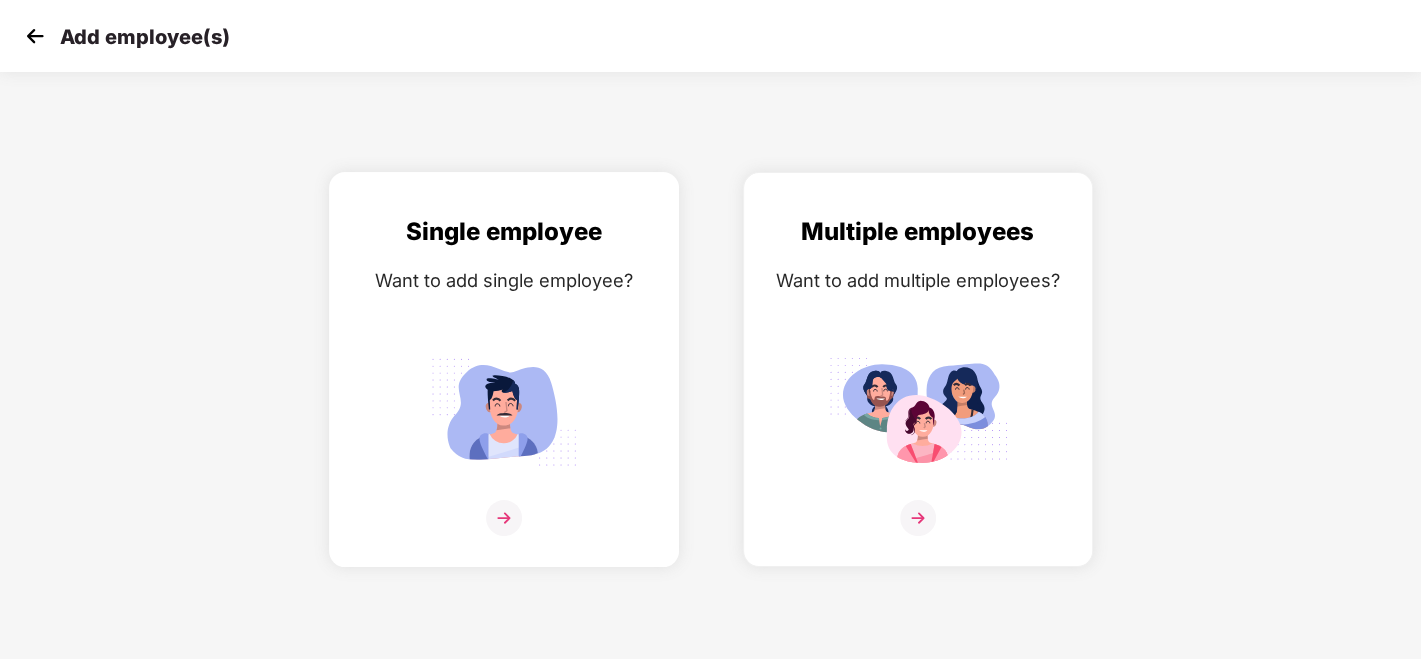 click at bounding box center (504, 518) 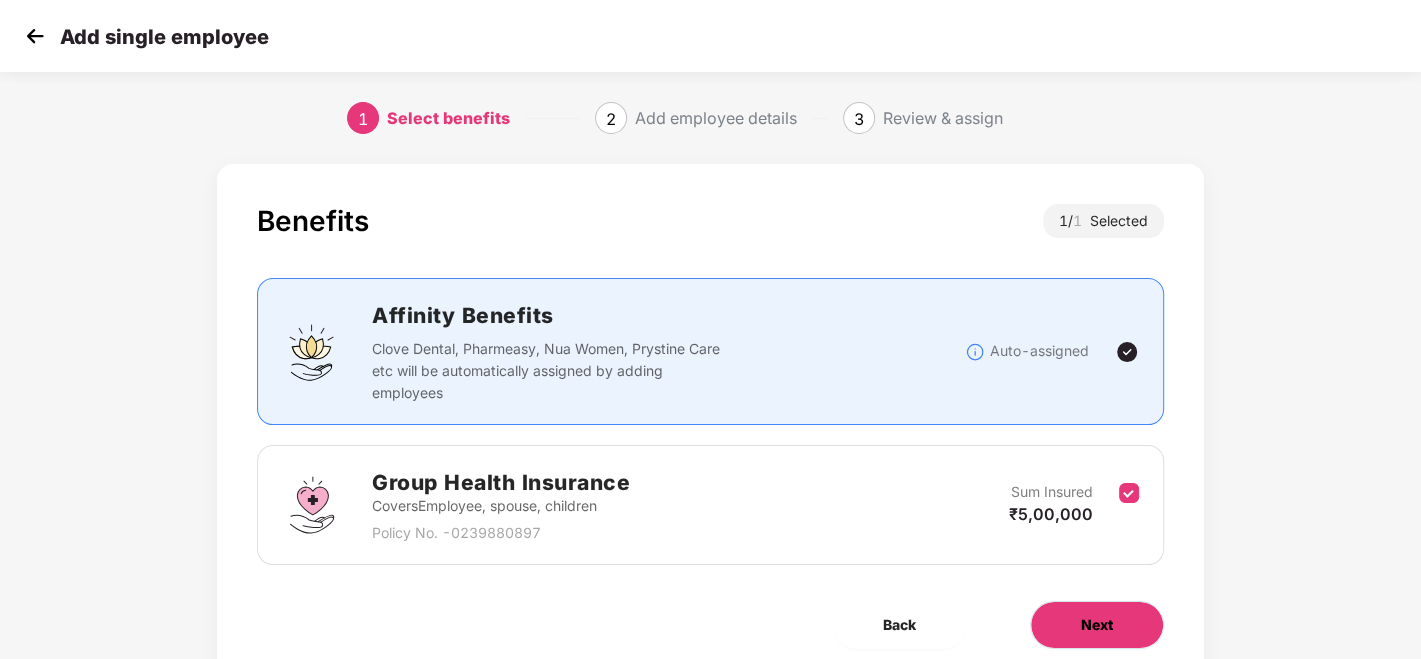 drag, startPoint x: 1072, startPoint y: 615, endPoint x: 1062, endPoint y: 612, distance: 10.440307 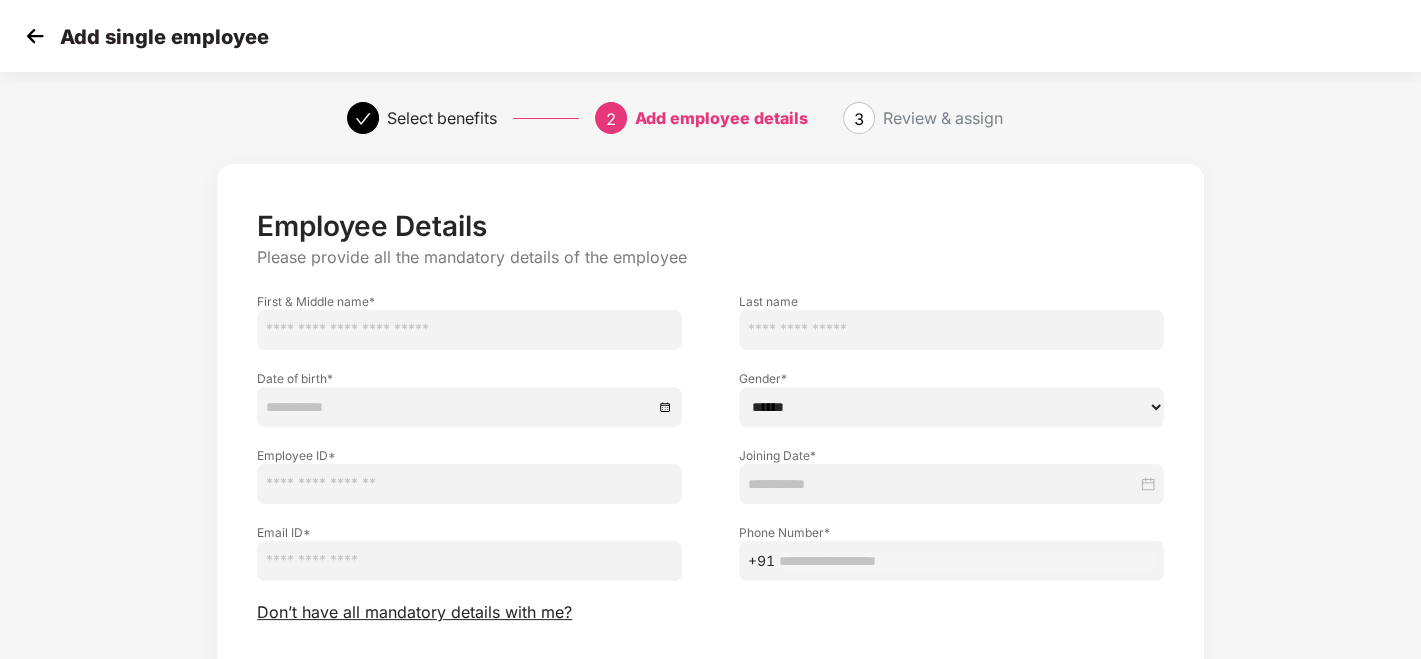click at bounding box center [469, 330] 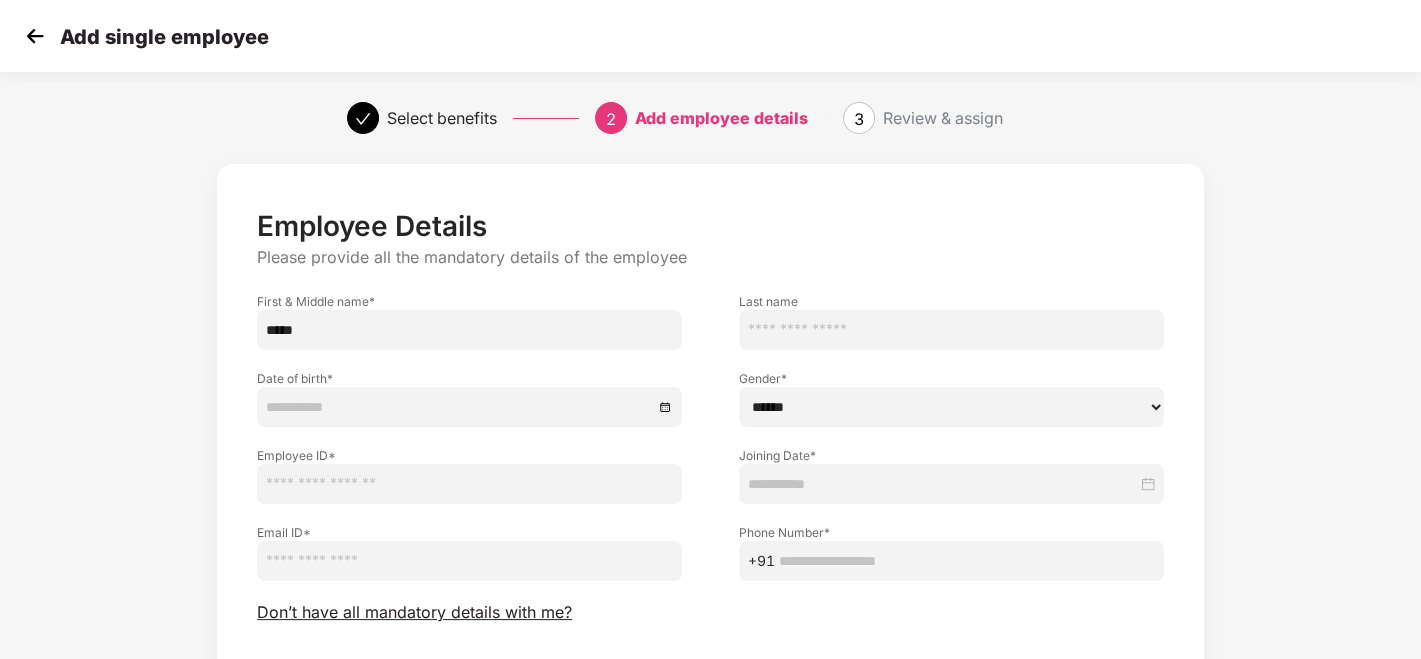 type on "*****" 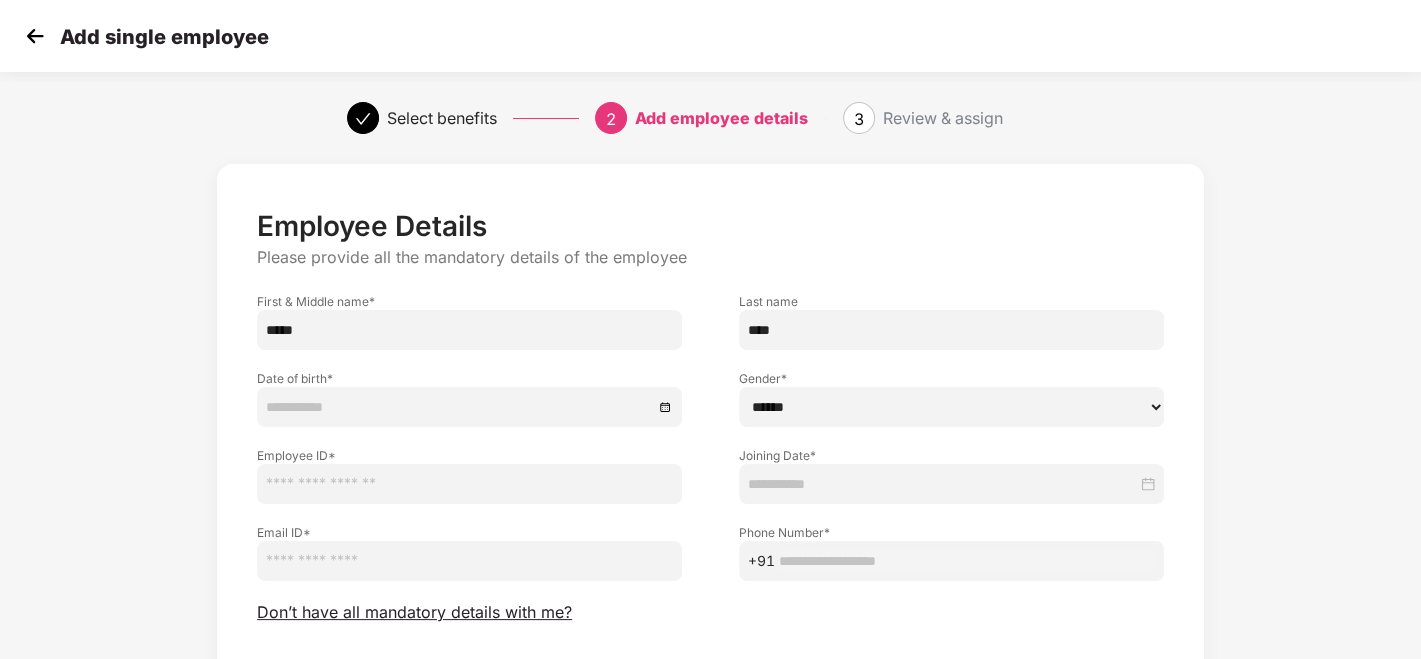 type on "****" 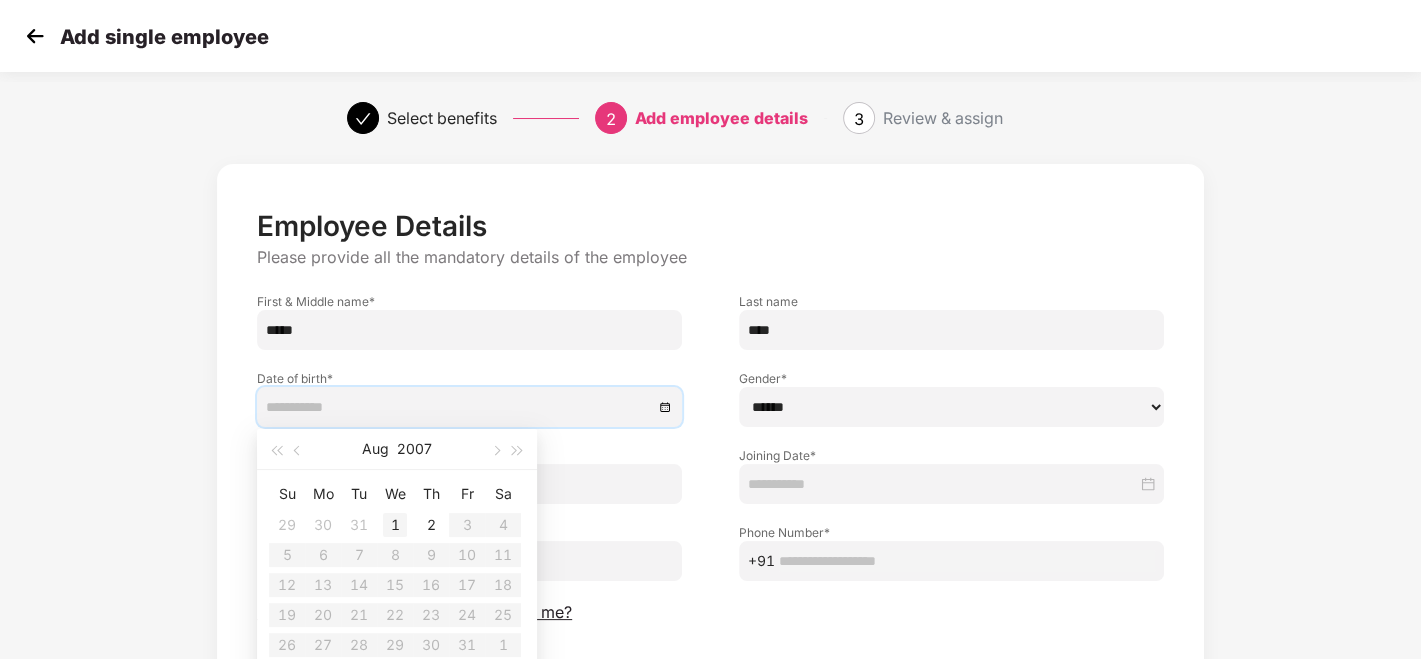 type on "**********" 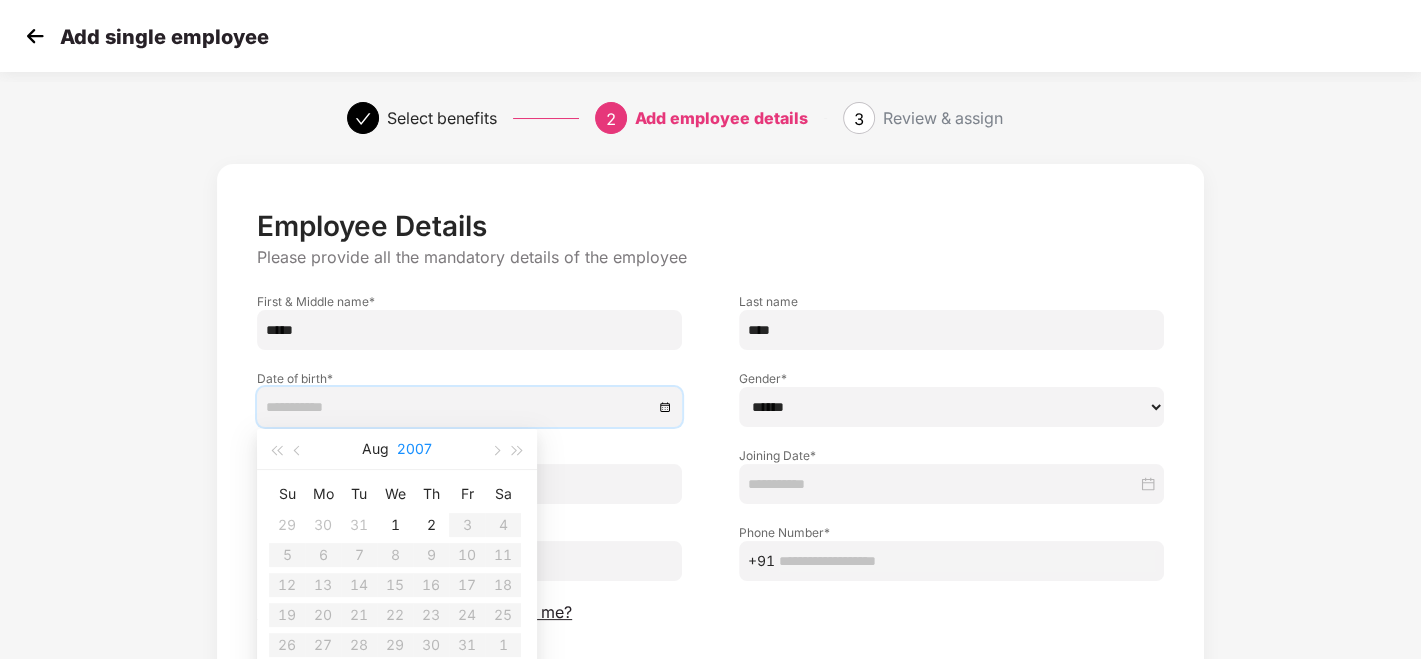 click on "2007" at bounding box center (414, 449) 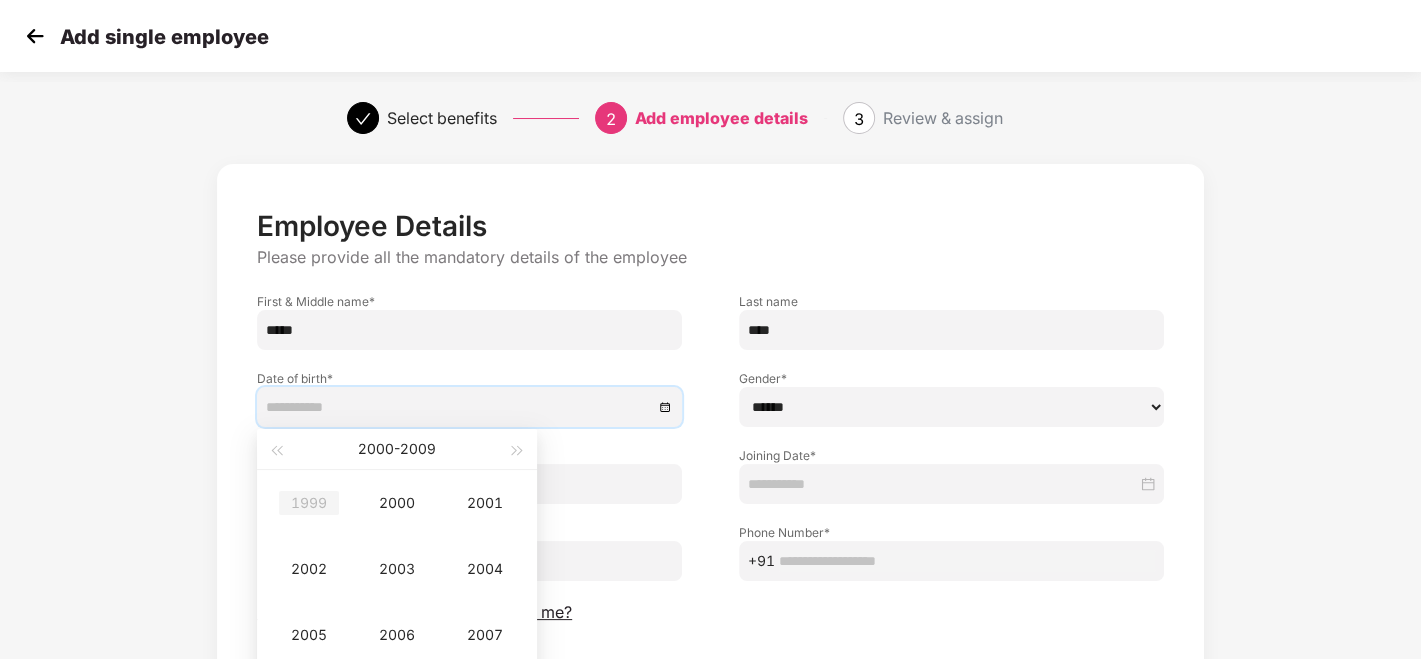type on "**********" 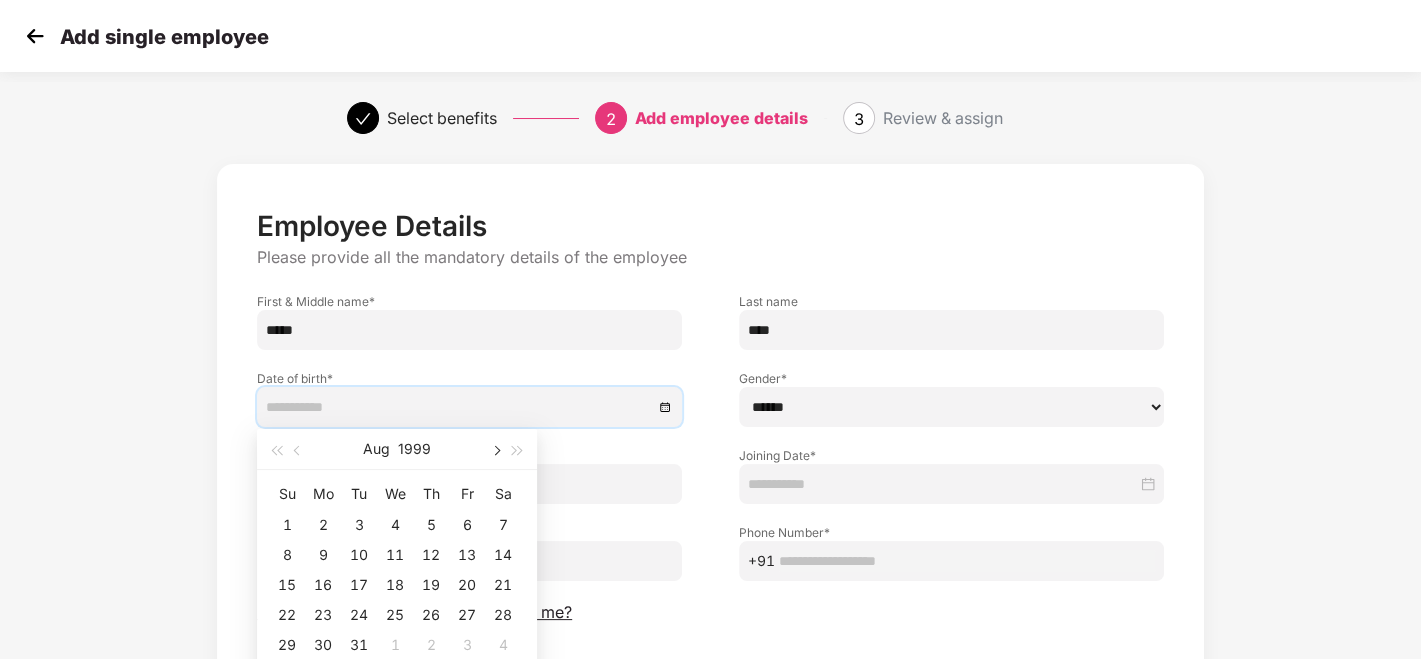 click at bounding box center (495, 449) 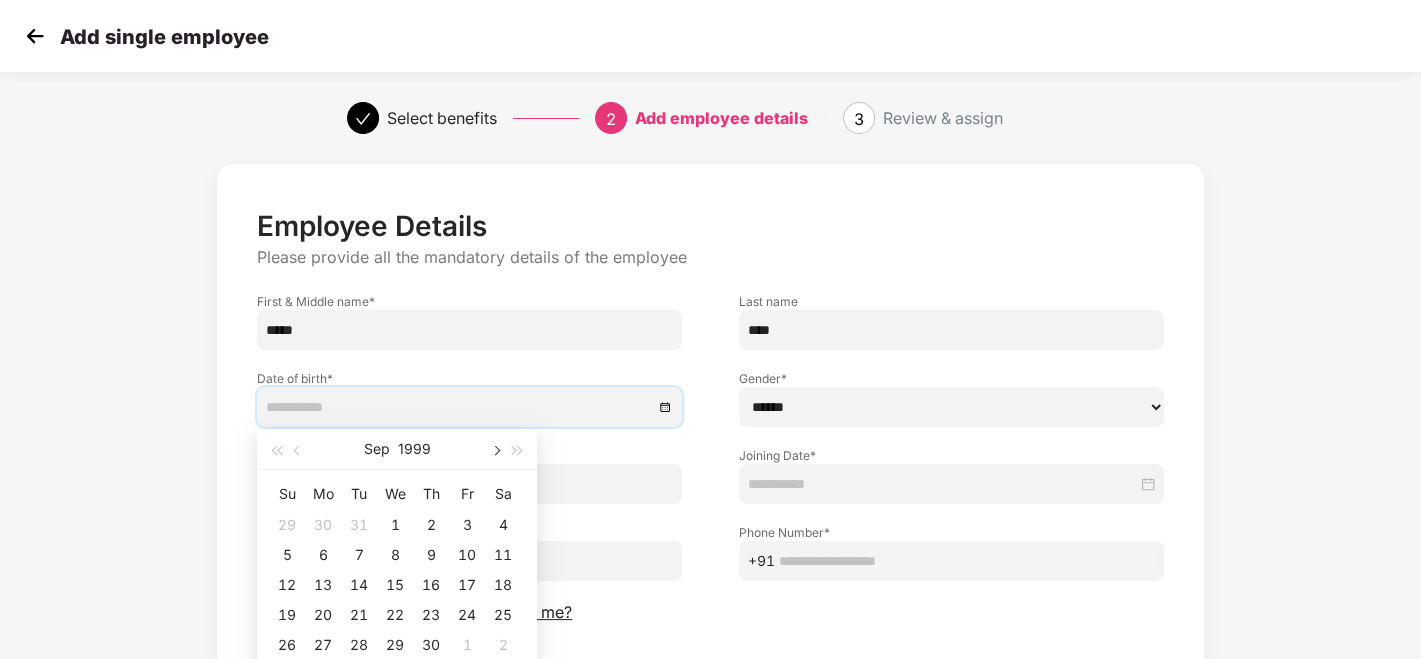 click at bounding box center (495, 449) 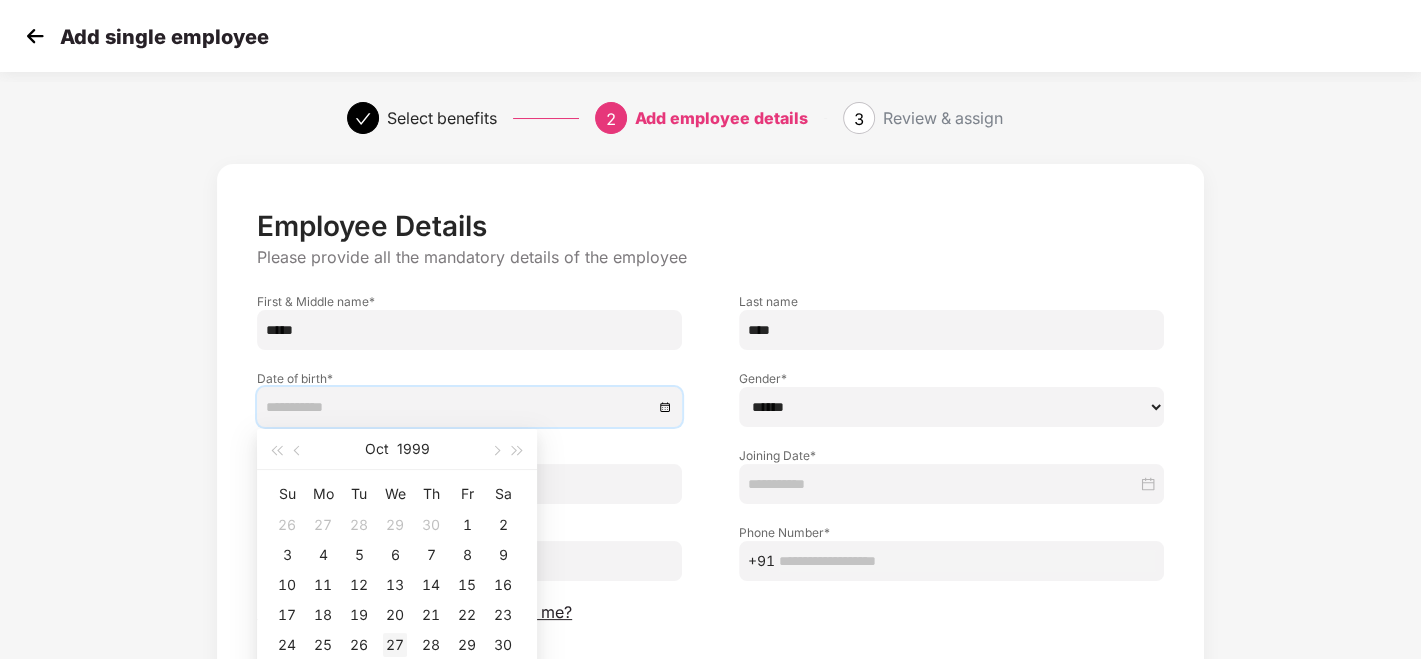 type on "**********" 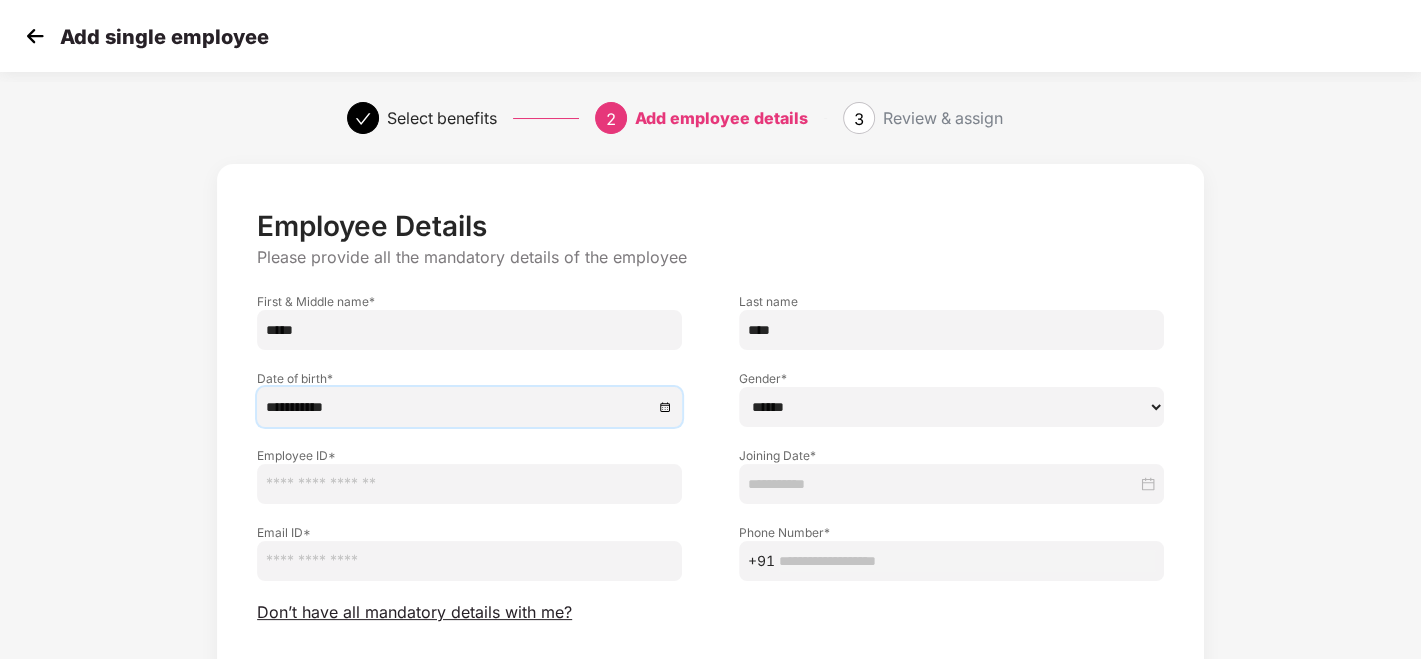 click on "****** **** ******" at bounding box center (951, 407) 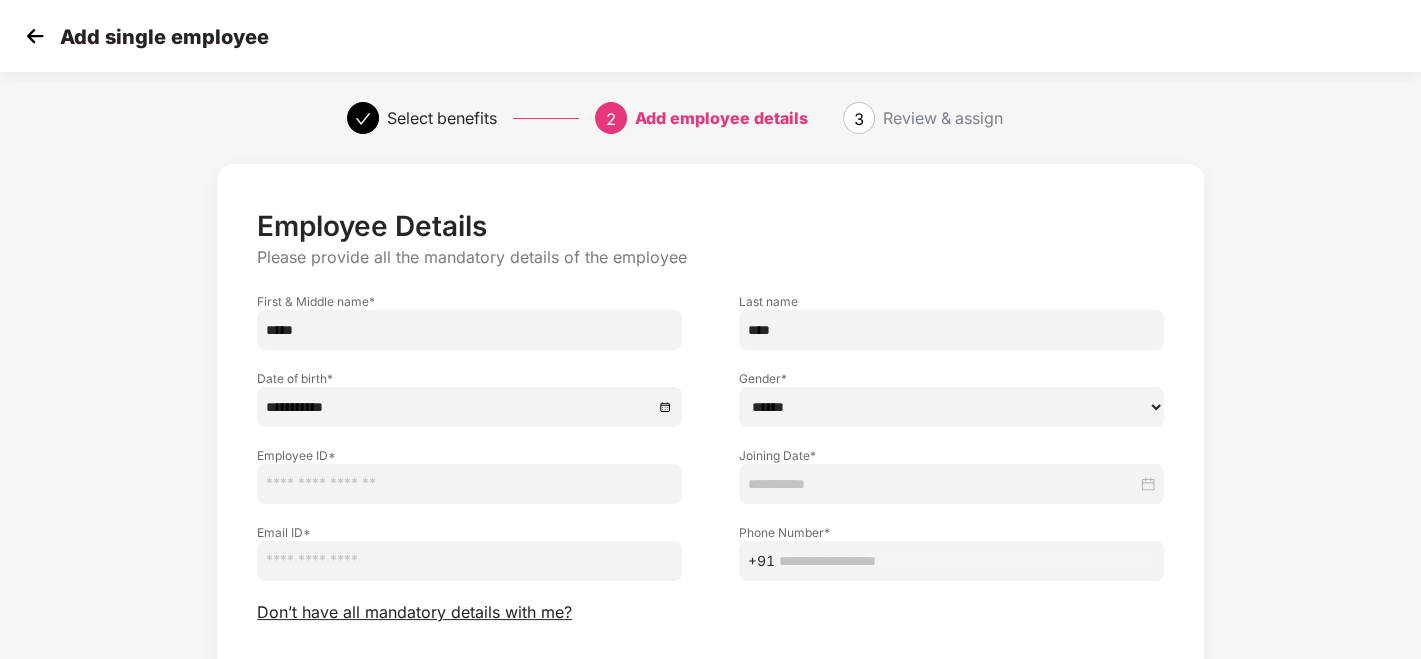 select on "****" 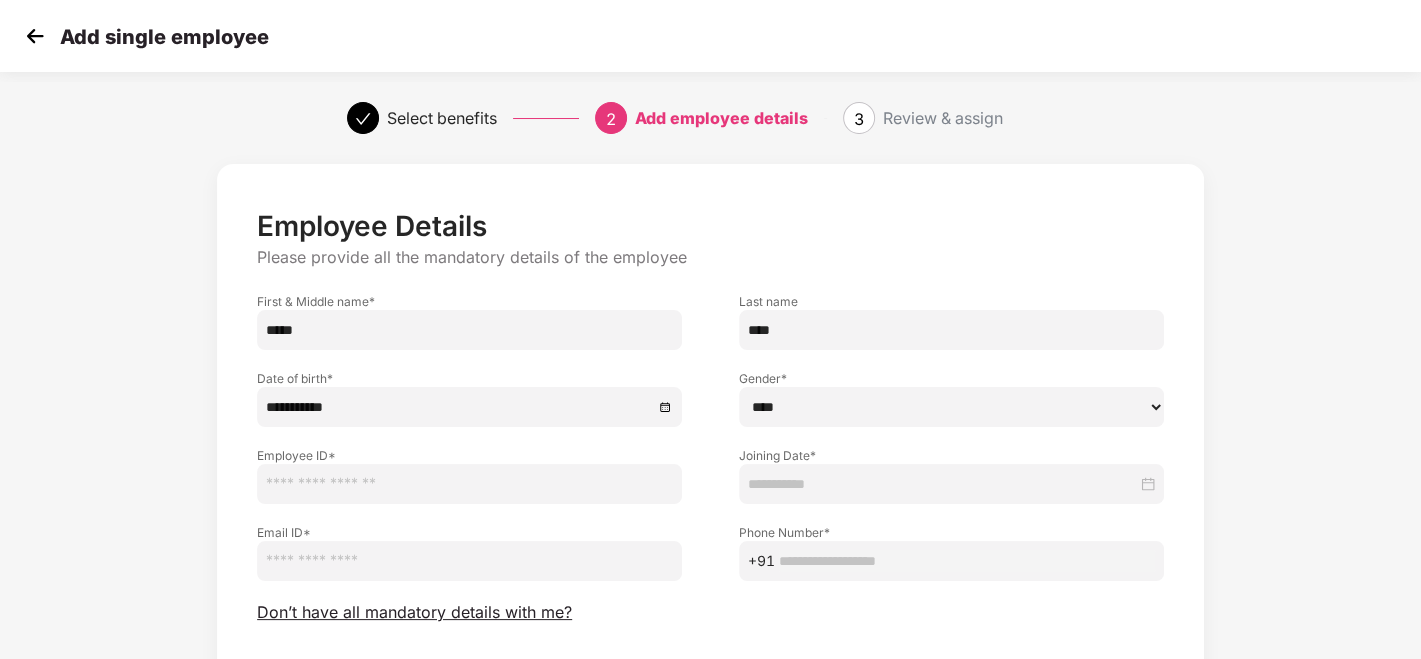 click on "****** **** ******" at bounding box center [951, 407] 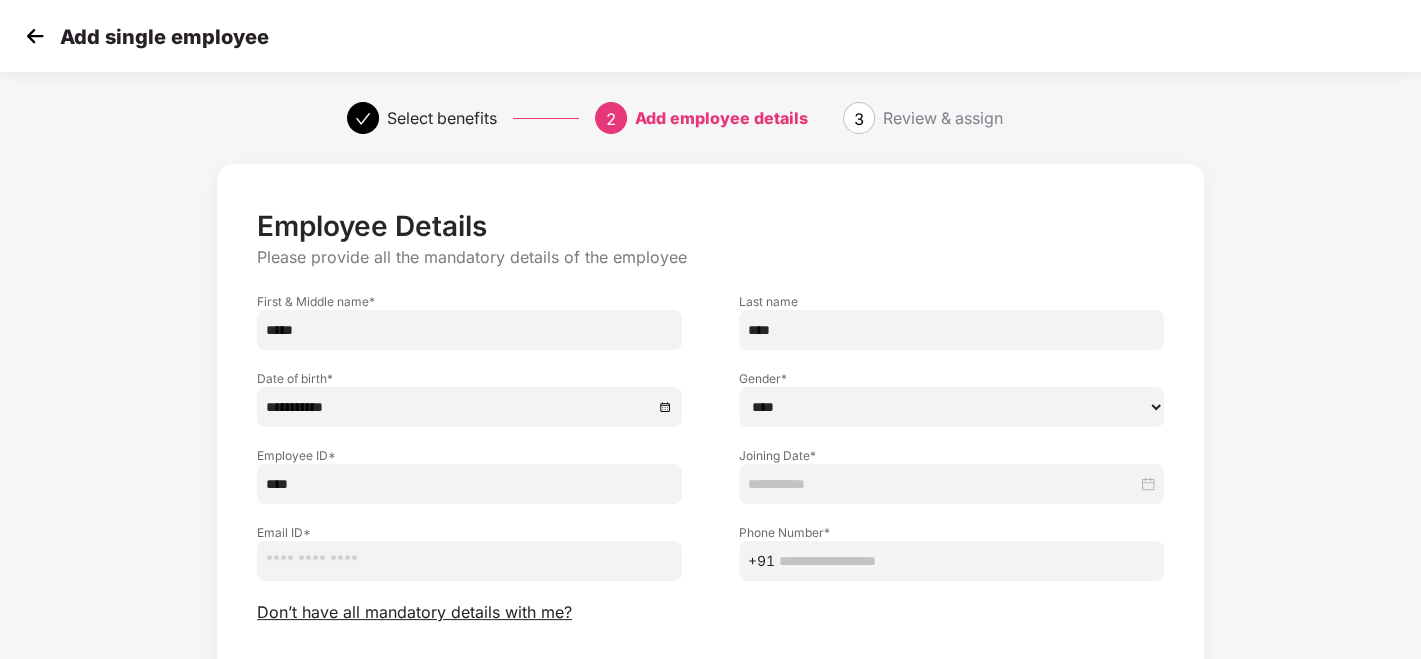 type on "****" 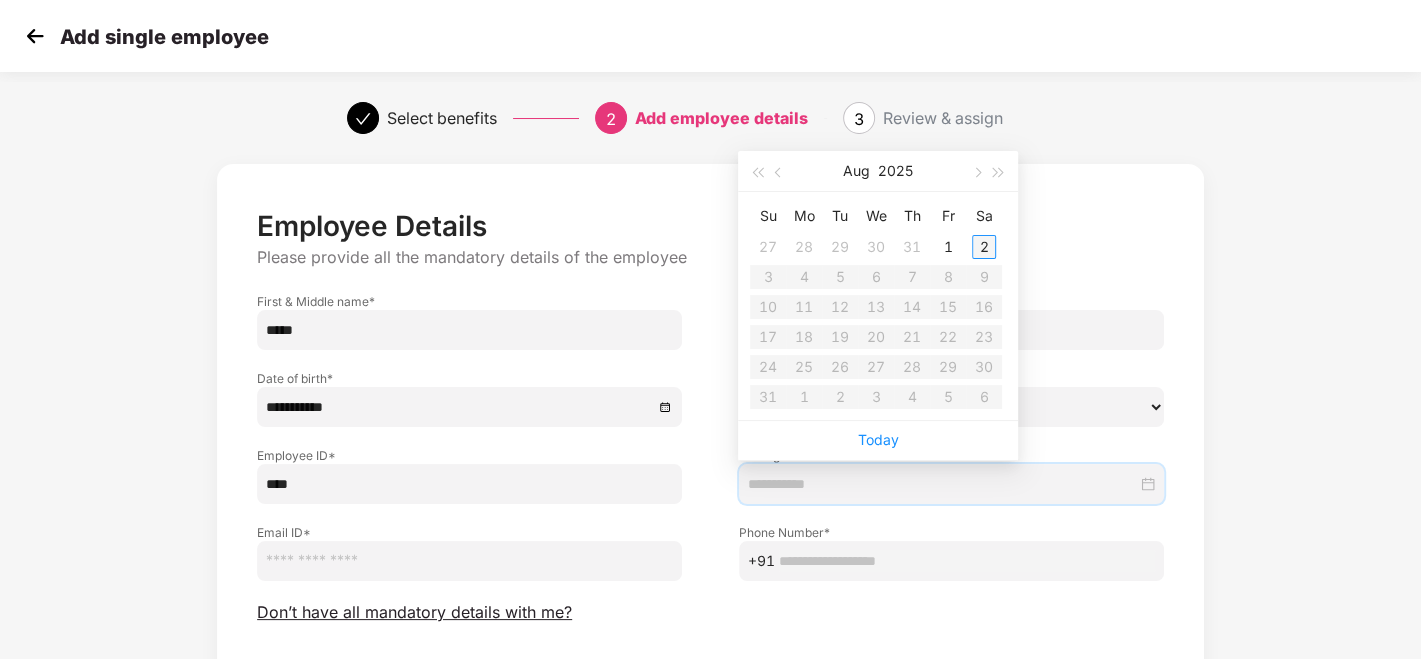 type on "**********" 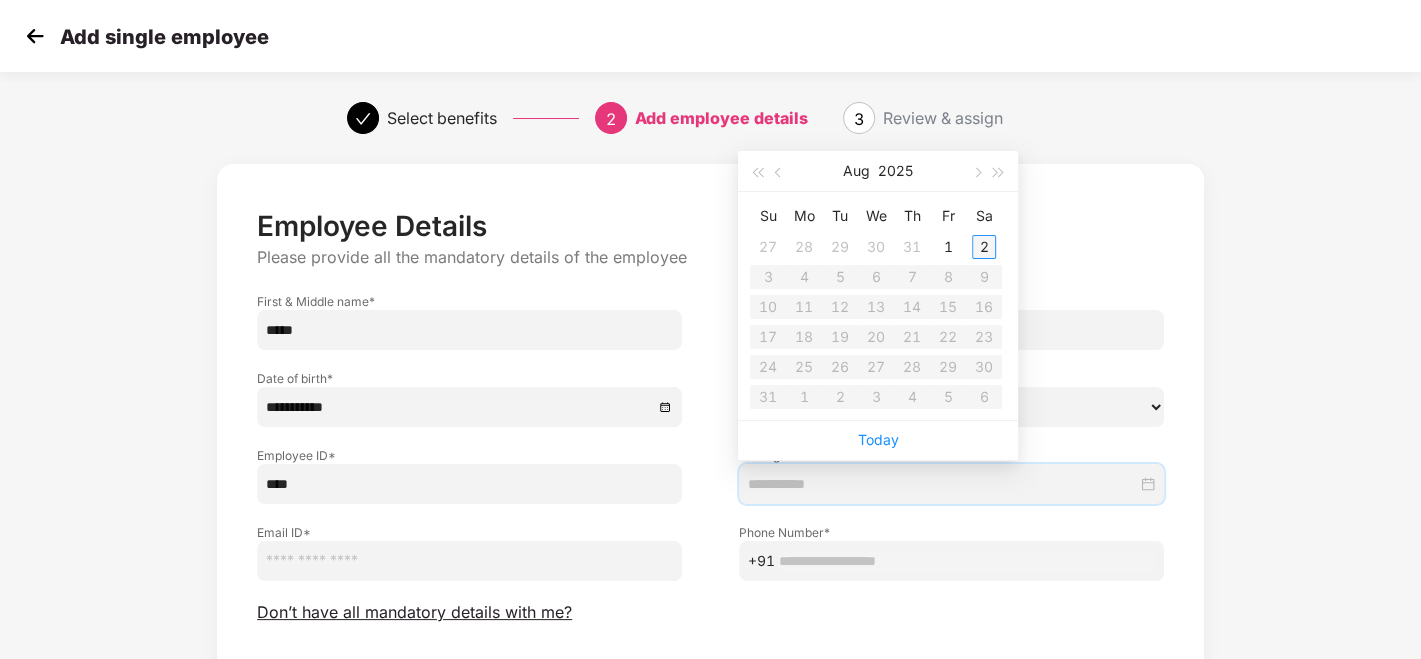 click on "2" at bounding box center (984, 247) 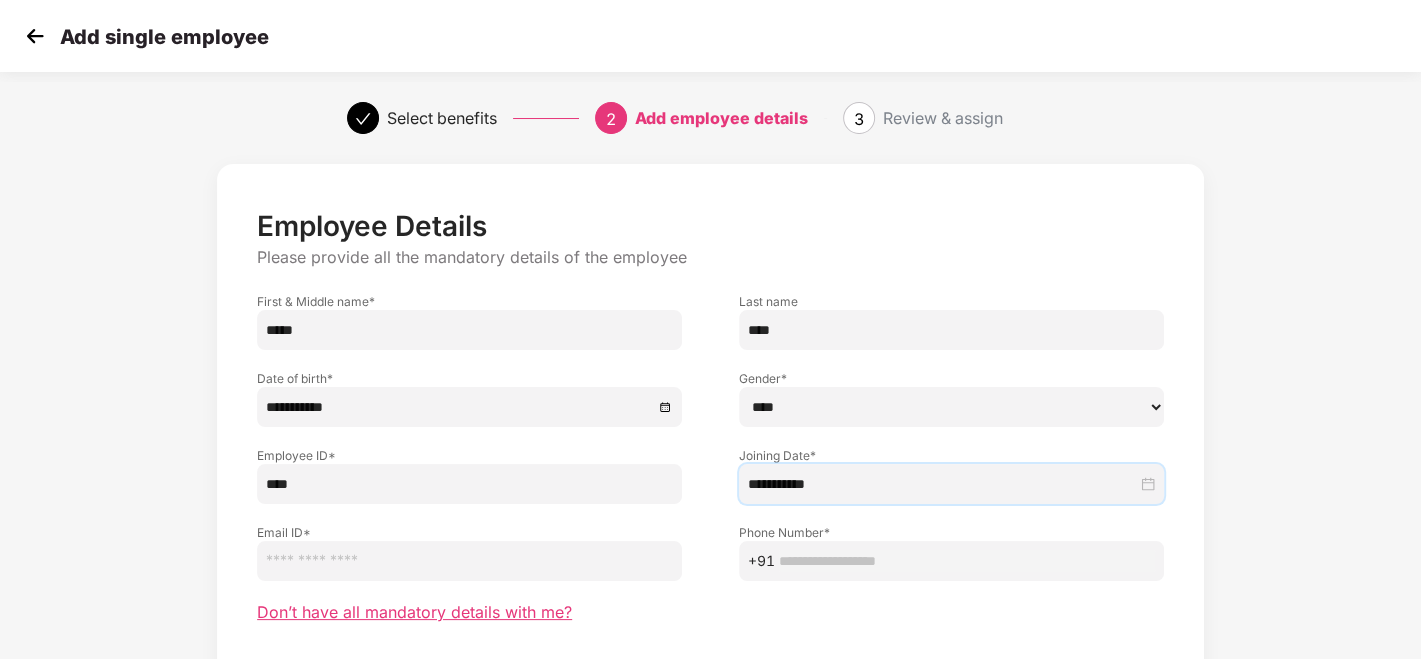 scroll, scrollTop: 141, scrollLeft: 0, axis: vertical 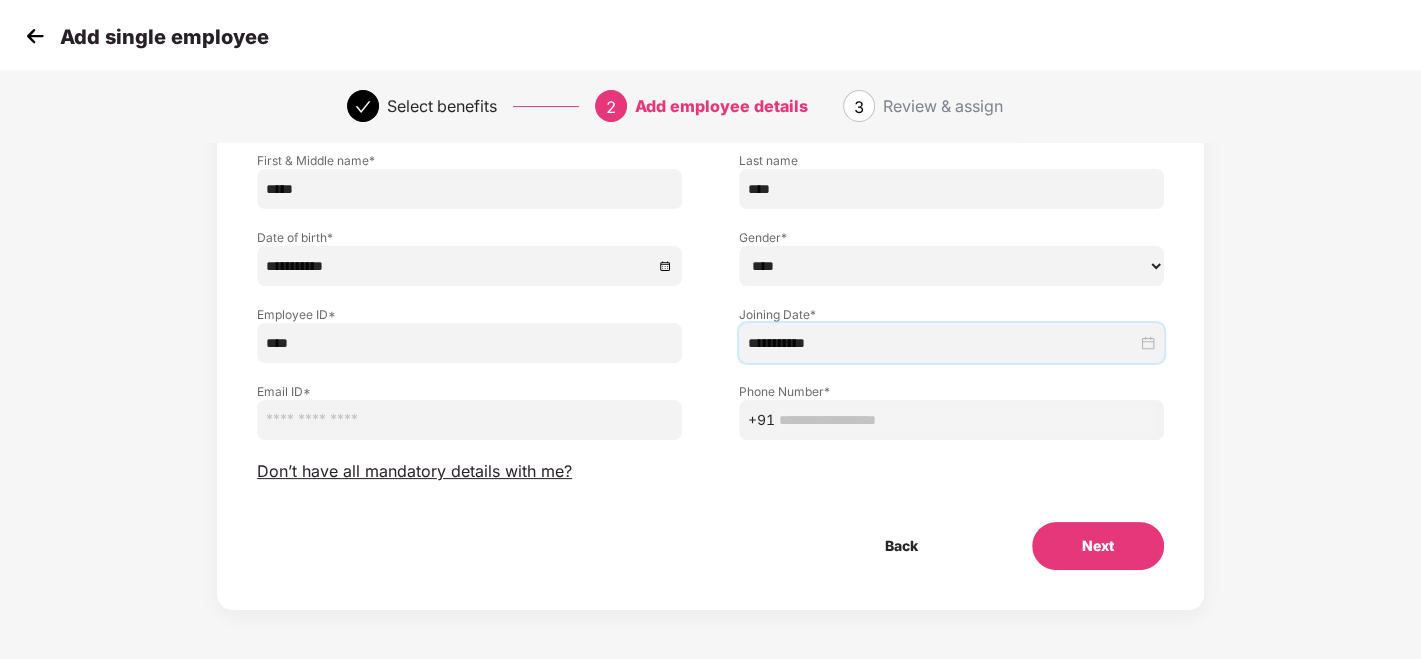 click at bounding box center (469, 420) 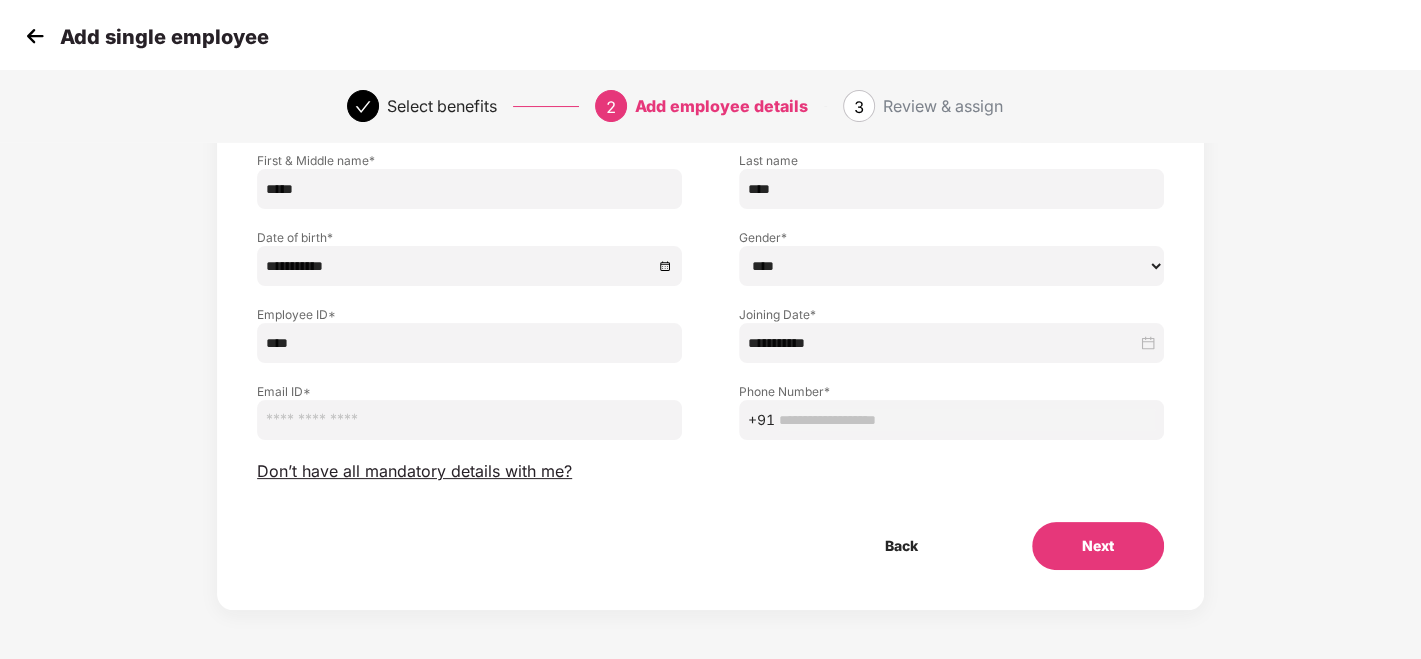paste on "**********" 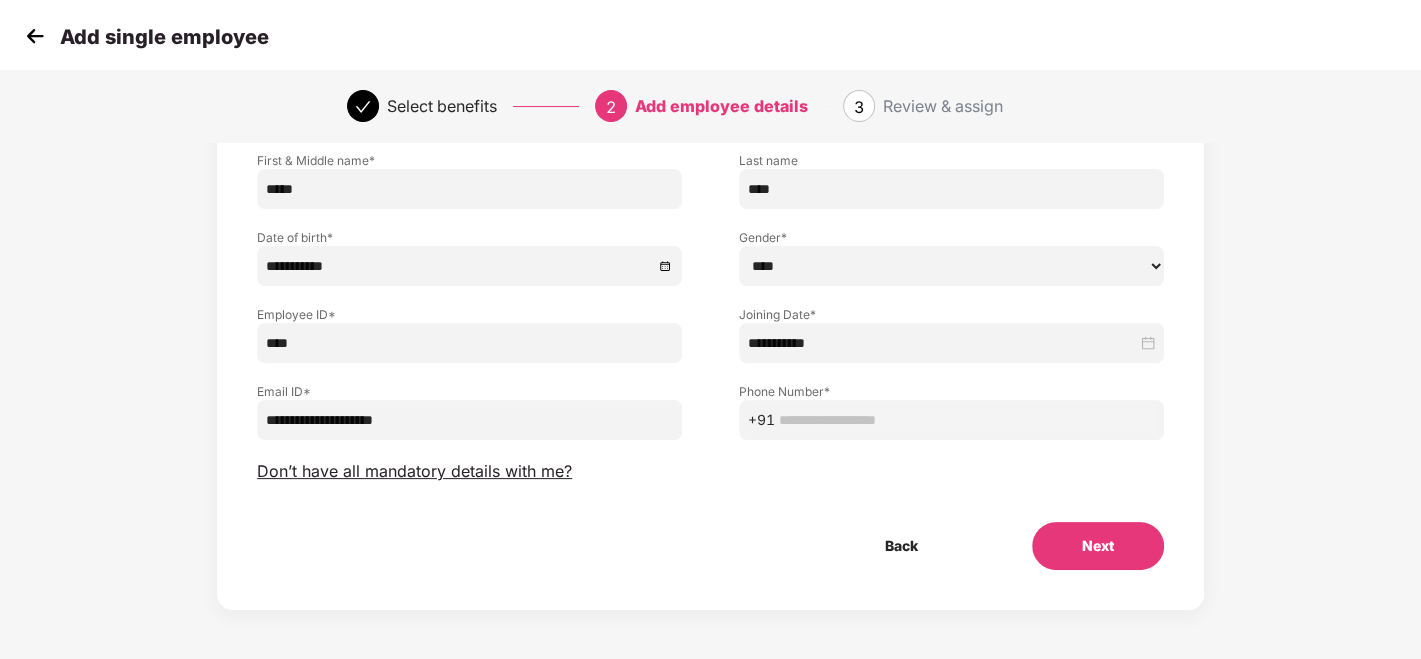type on "**********" 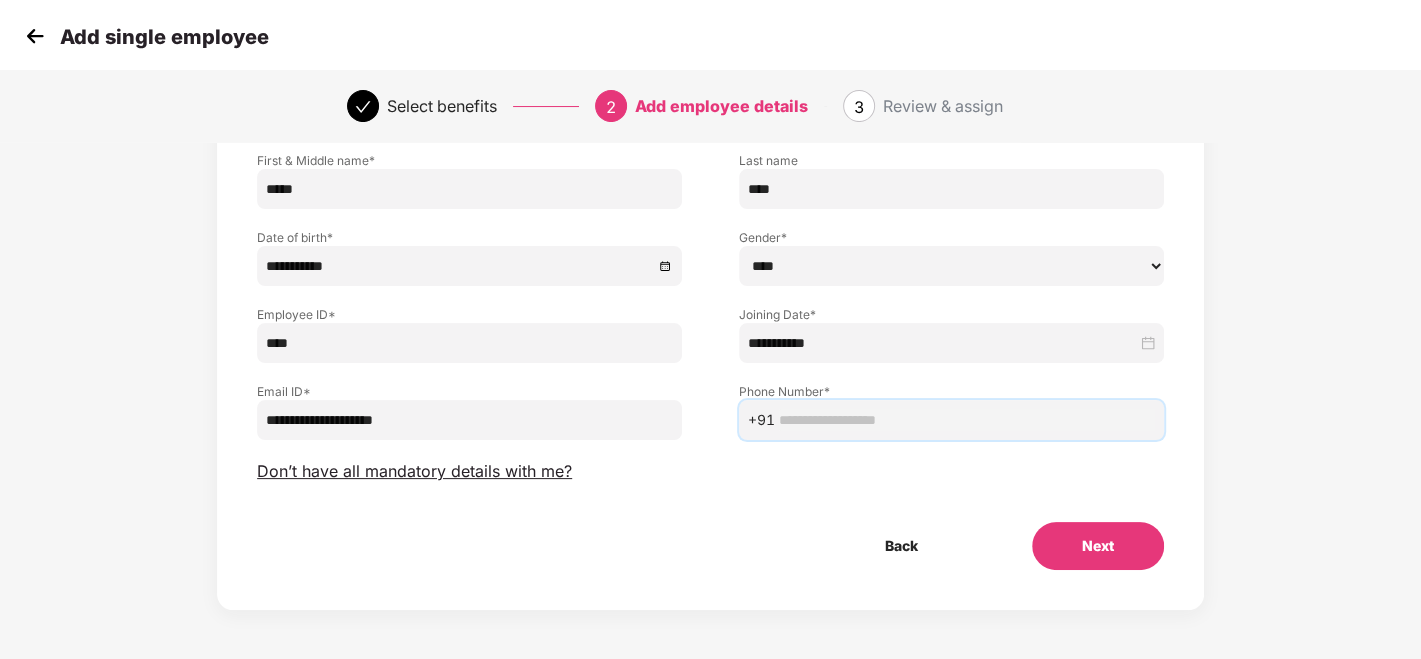 click at bounding box center [967, 420] 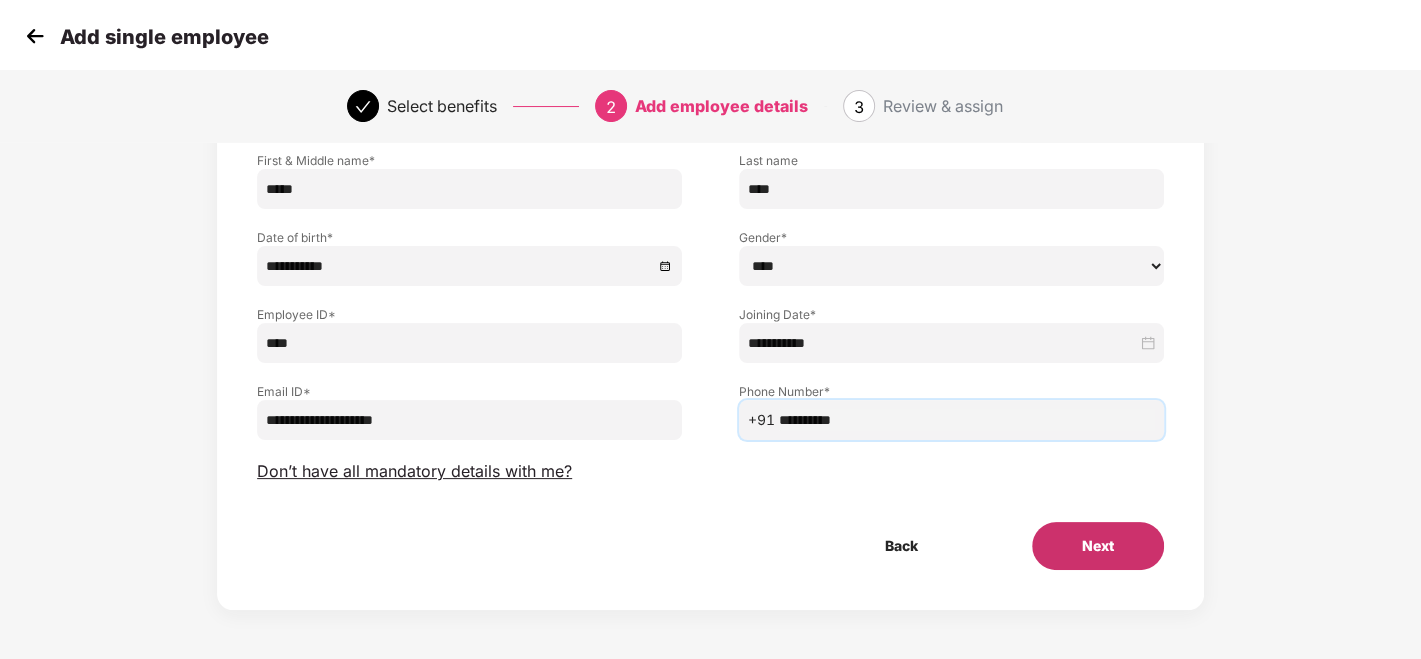 type on "**********" 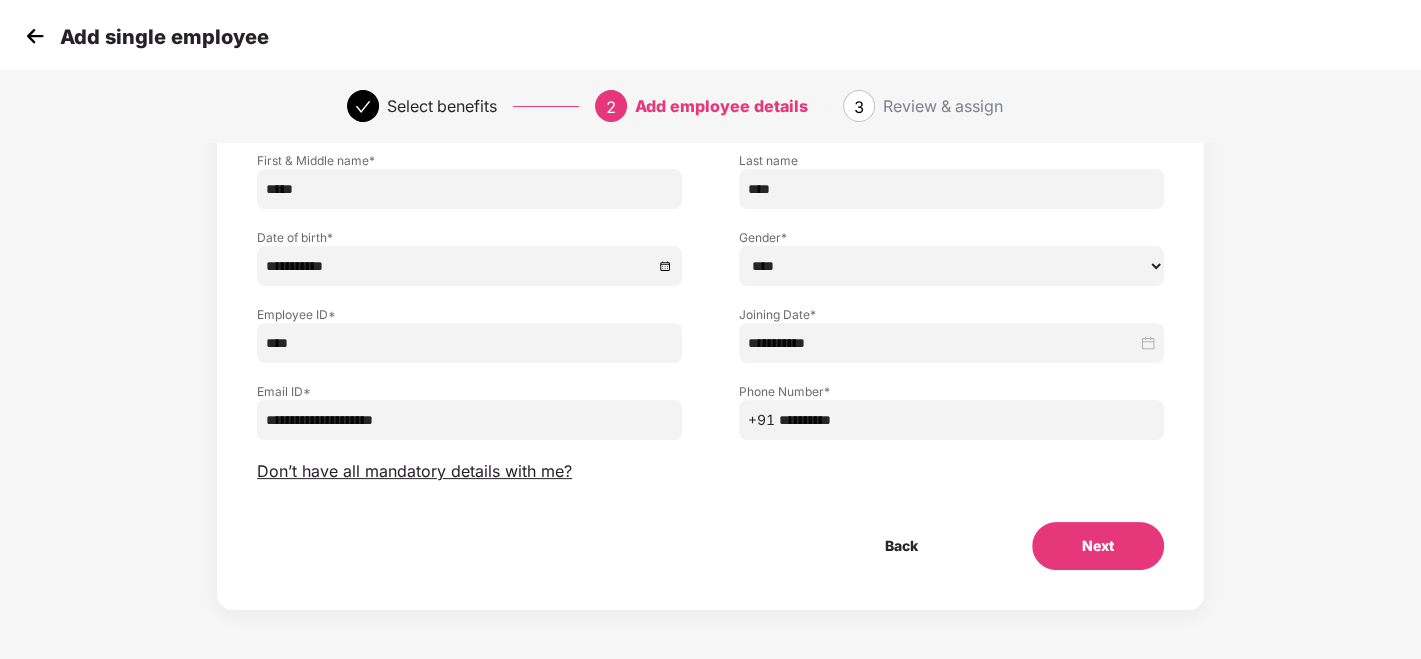 click on "Next" at bounding box center (1098, 546) 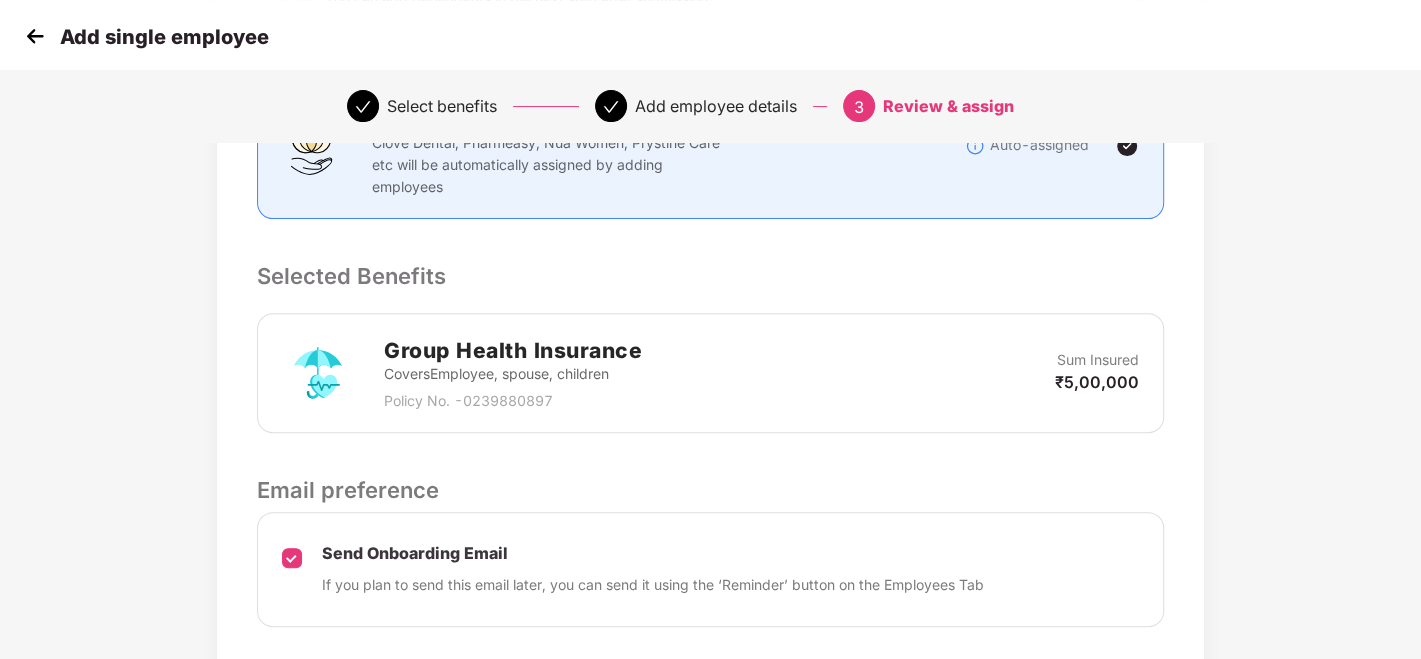 scroll, scrollTop: 585, scrollLeft: 0, axis: vertical 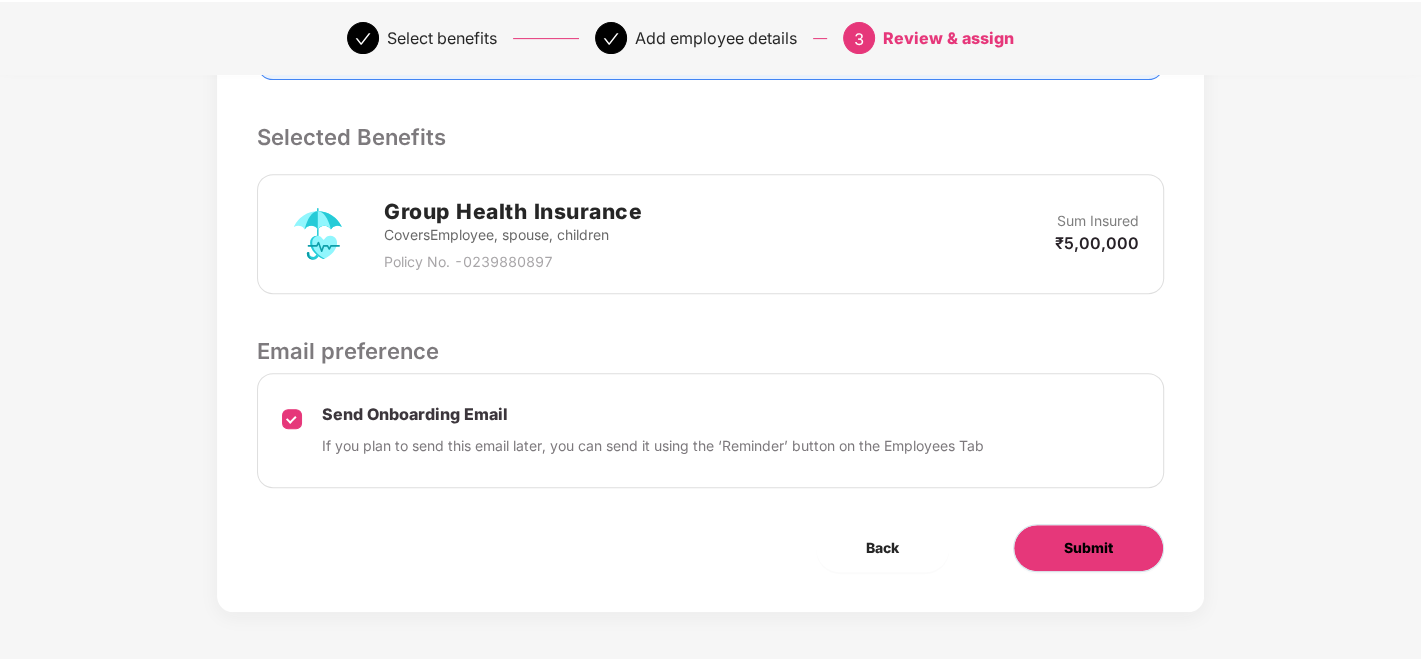 click on "Submit" at bounding box center [1088, 548] 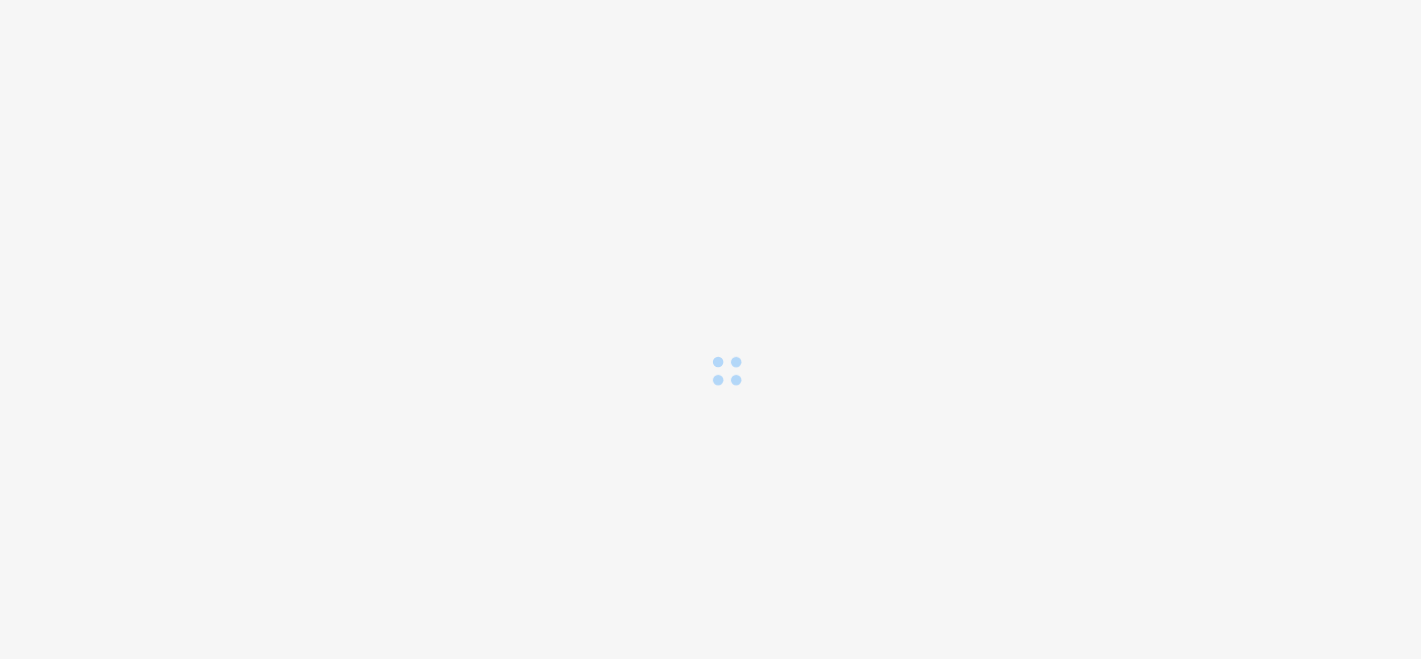 scroll, scrollTop: 0, scrollLeft: 0, axis: both 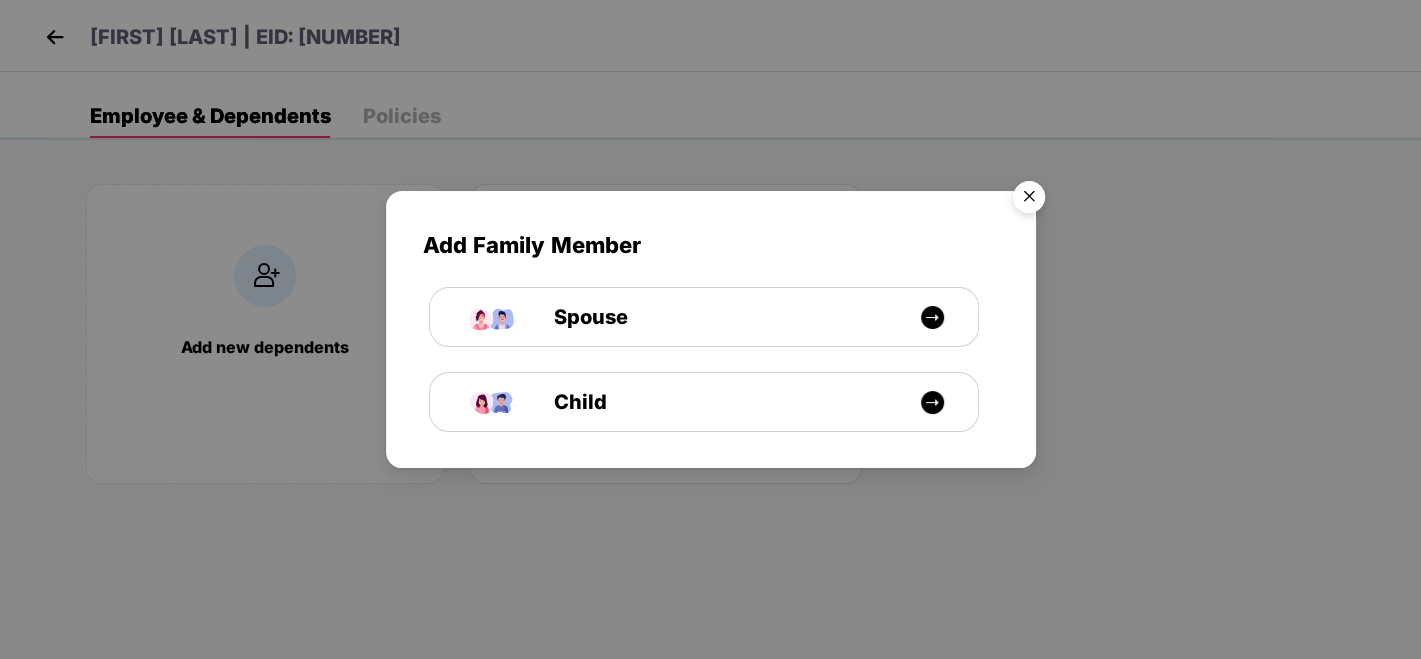 click at bounding box center (1029, 200) 